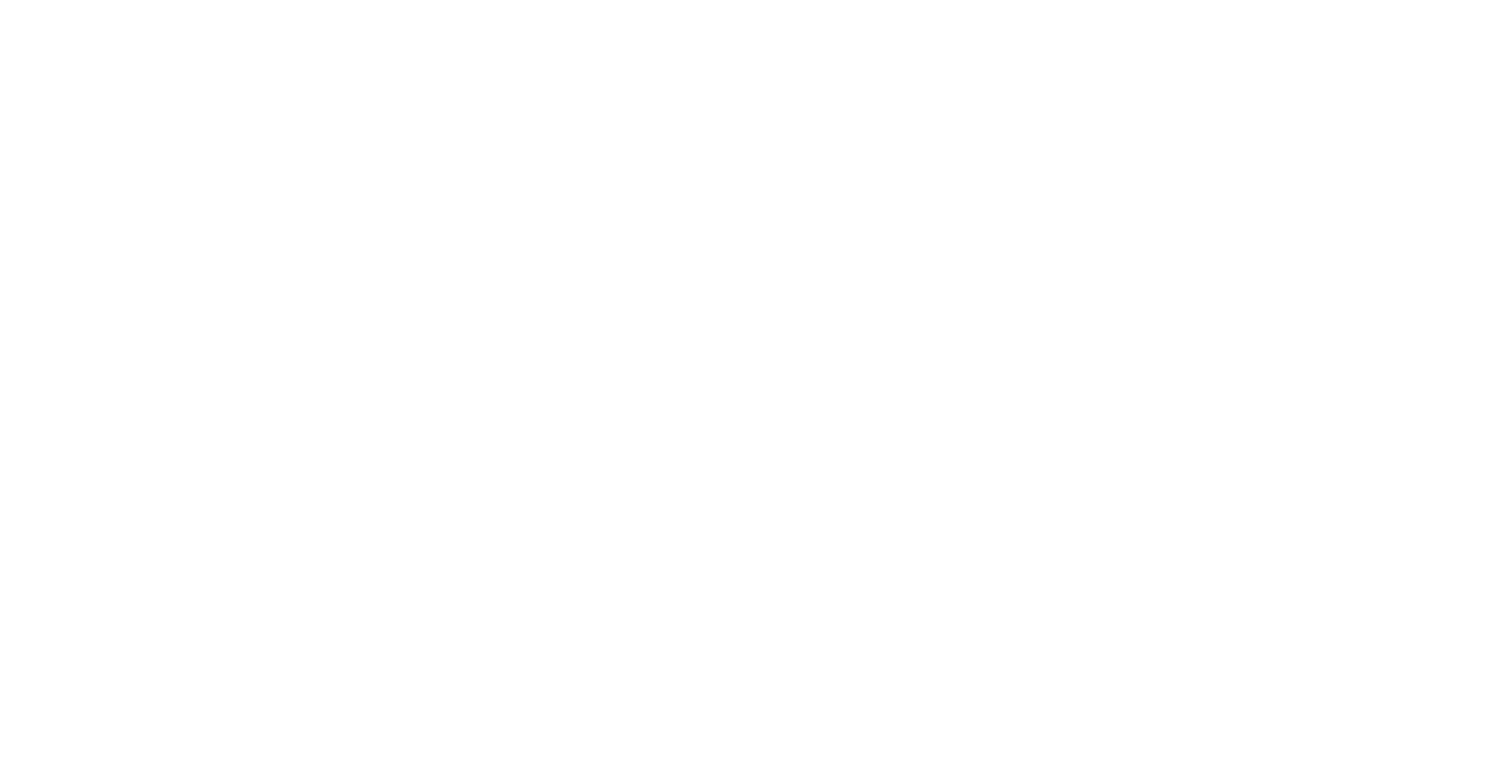 scroll, scrollTop: 0, scrollLeft: 0, axis: both 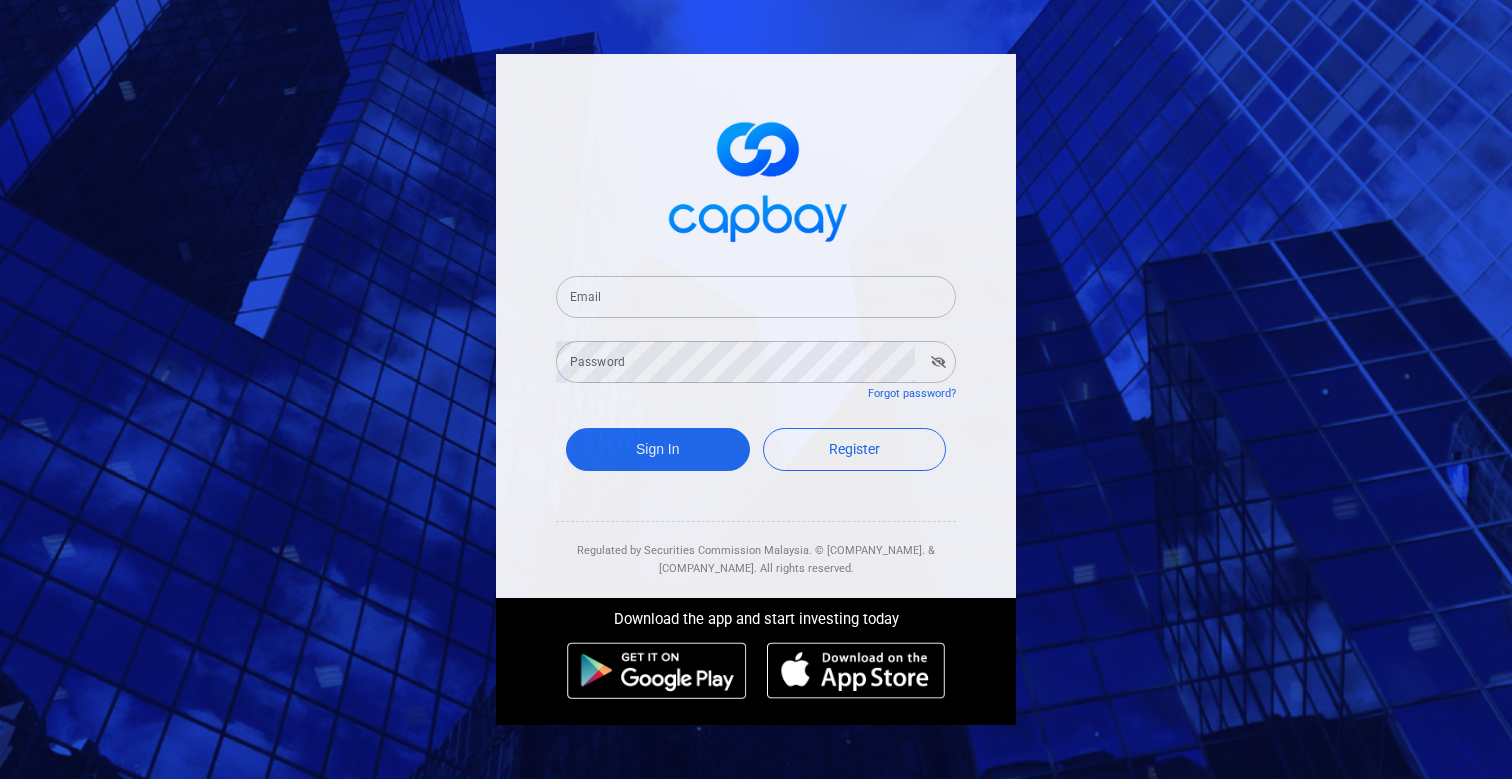 drag, startPoint x: 861, startPoint y: 252, endPoint x: 858, endPoint y: 273, distance: 21.213203 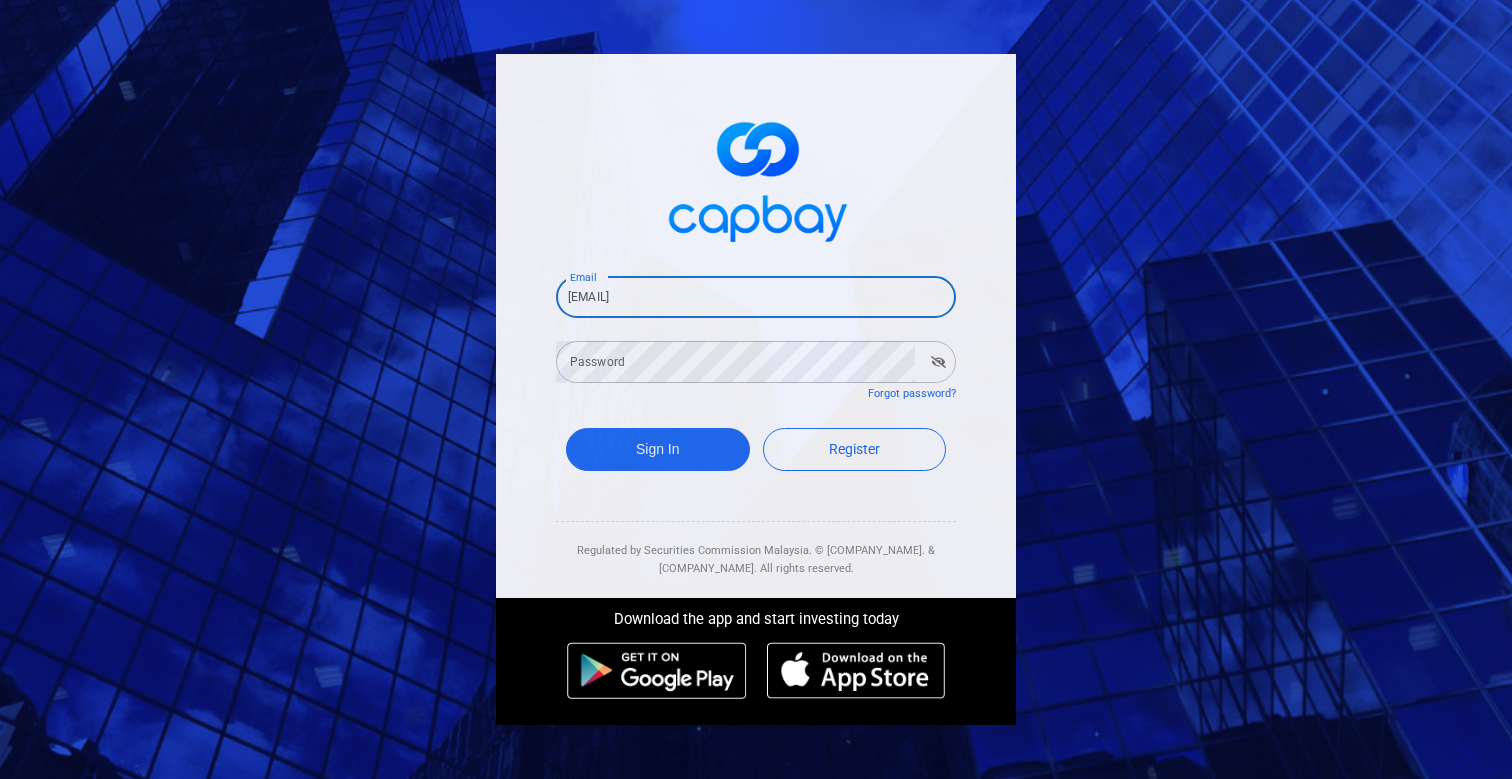 type on "[EMAIL]" 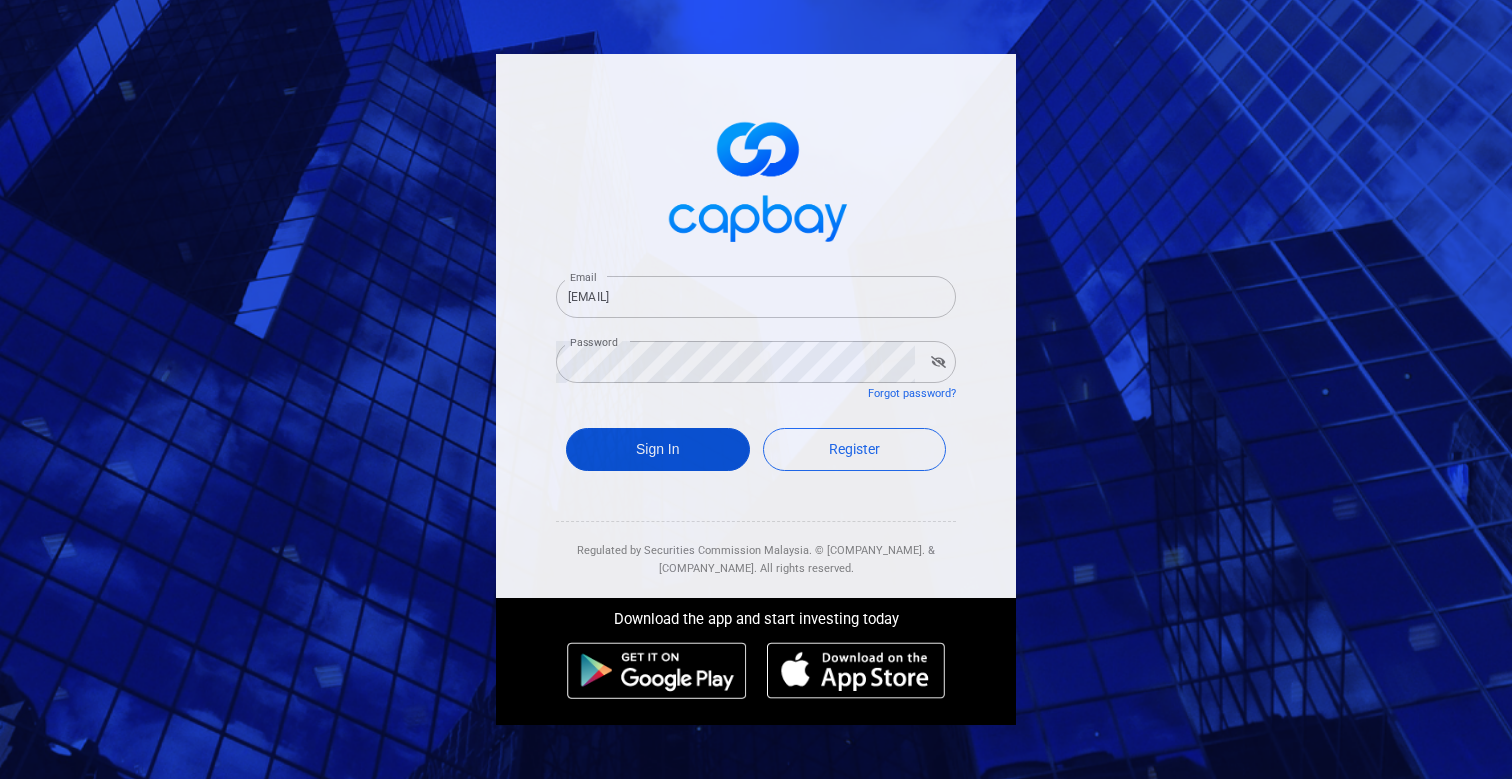click on "Sign In" at bounding box center [658, 449] 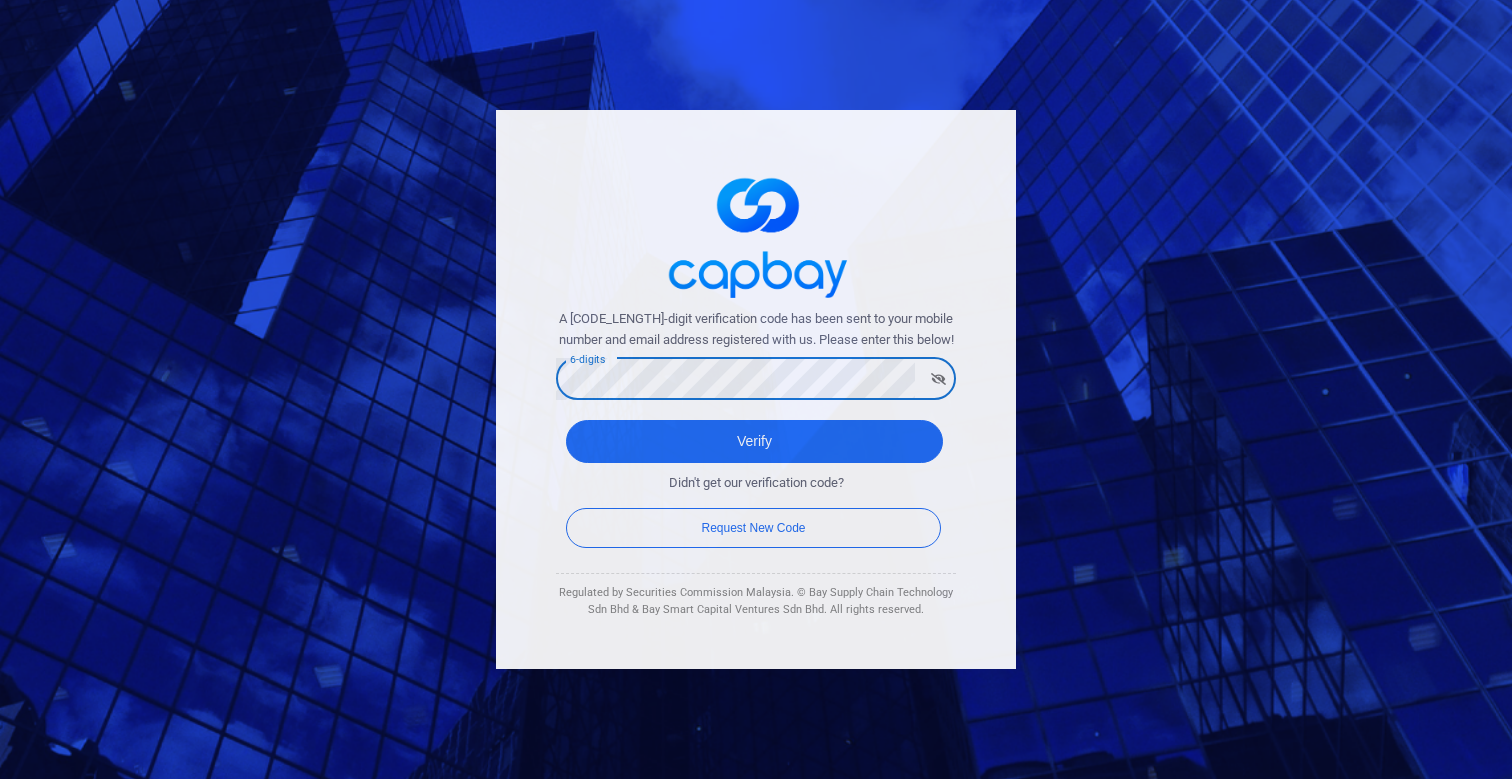 click on "Verify" at bounding box center (754, 441) 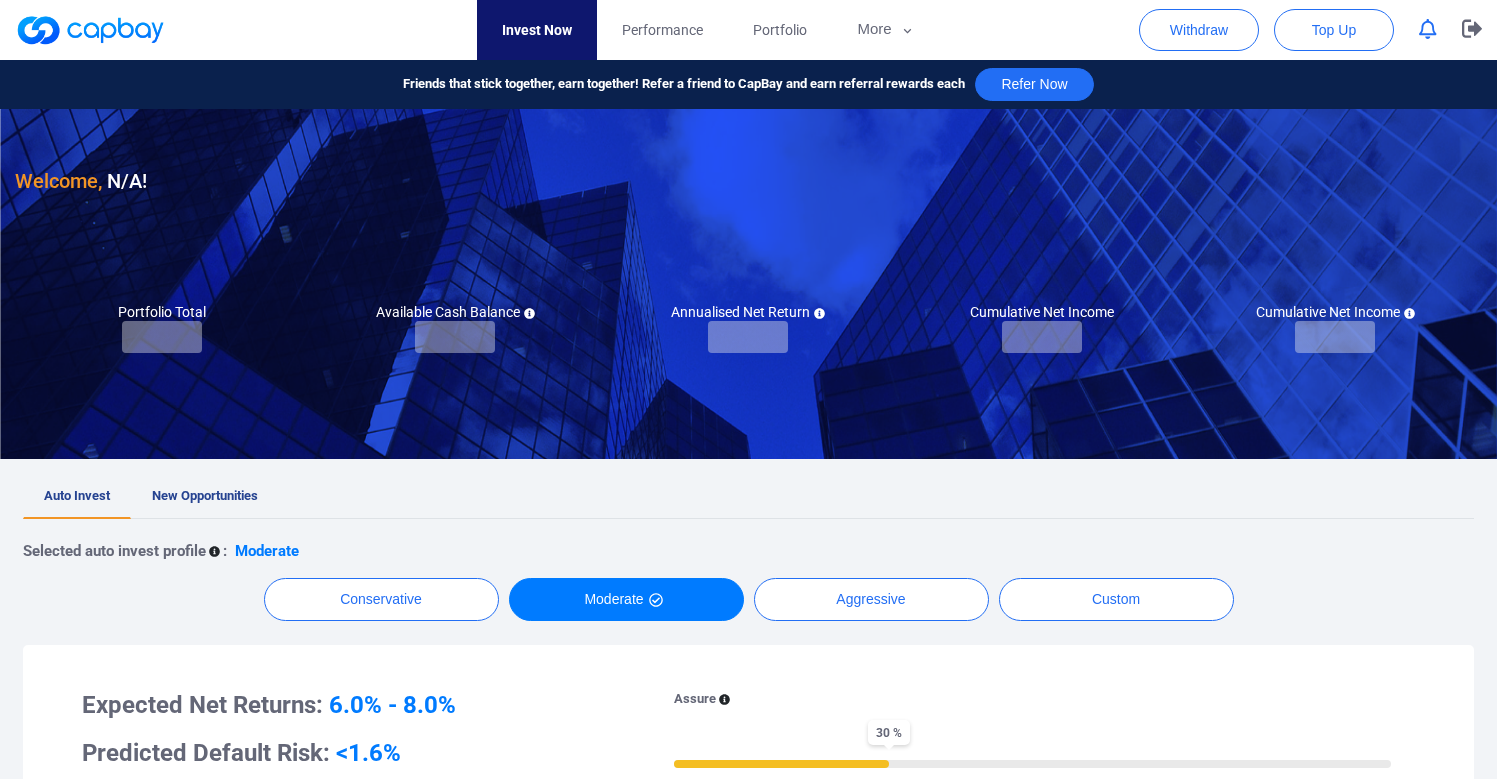 checkbox on "true" 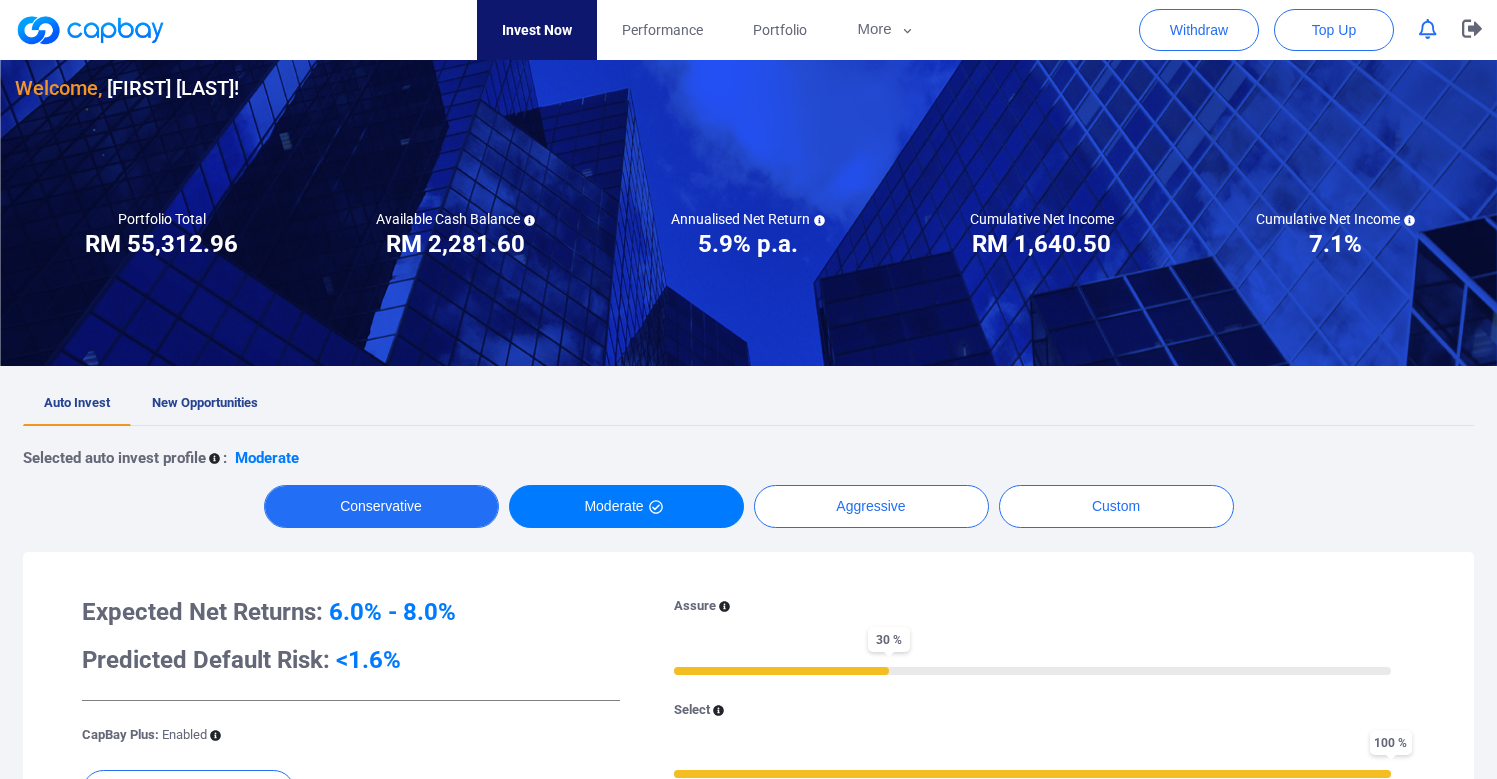 scroll, scrollTop: 119, scrollLeft: 0, axis: vertical 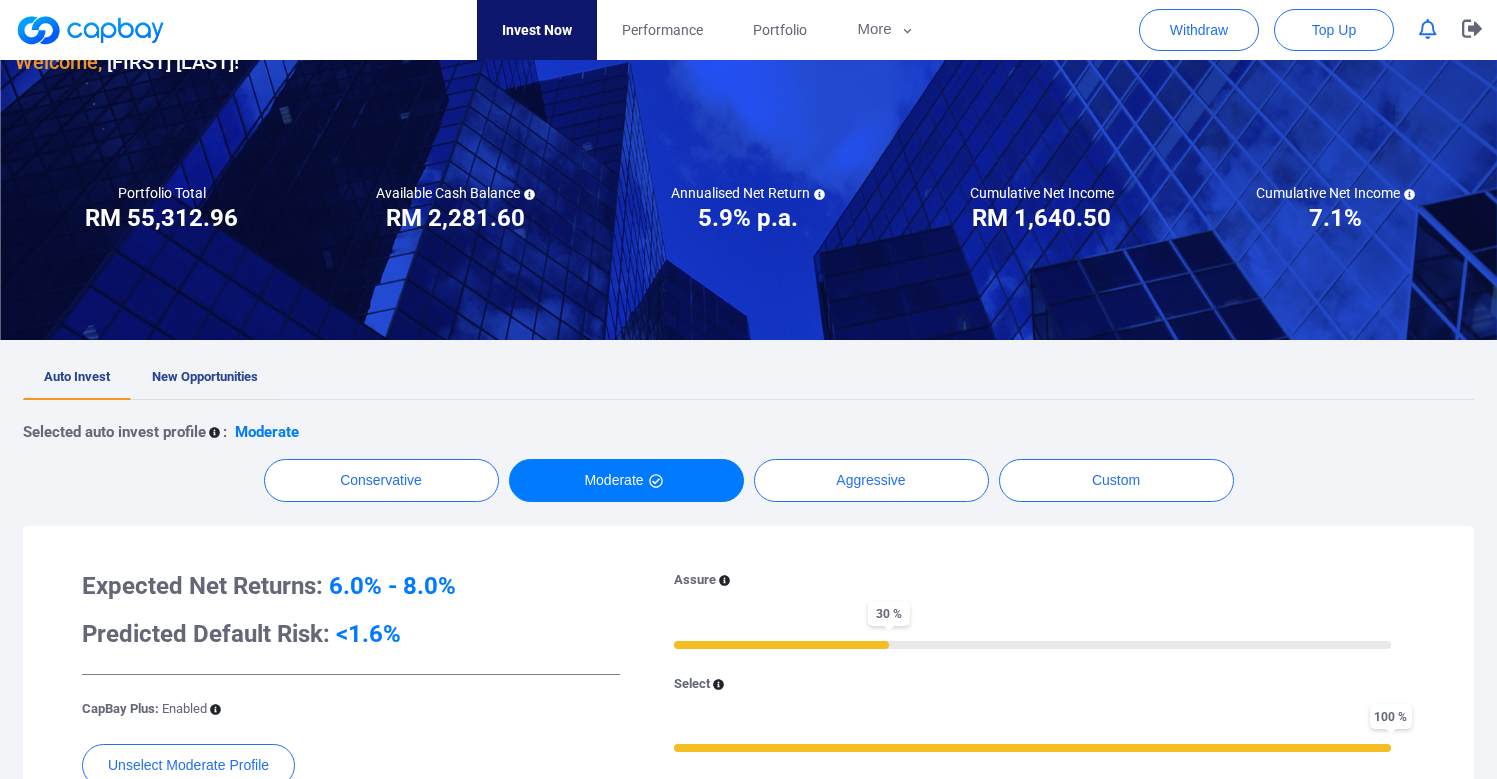 click on "New Opportunities" at bounding box center (205, 376) 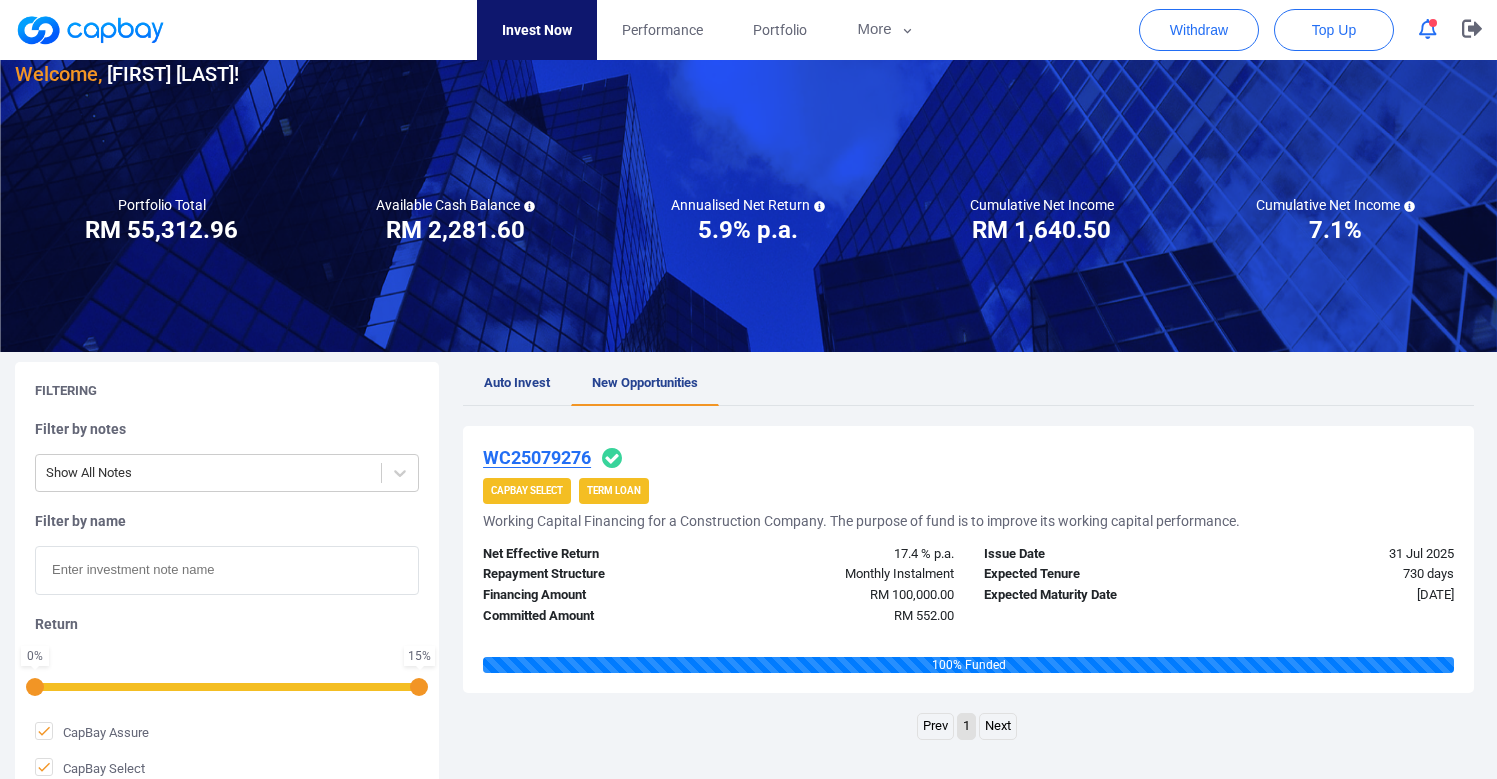 scroll, scrollTop: 59, scrollLeft: 0, axis: vertical 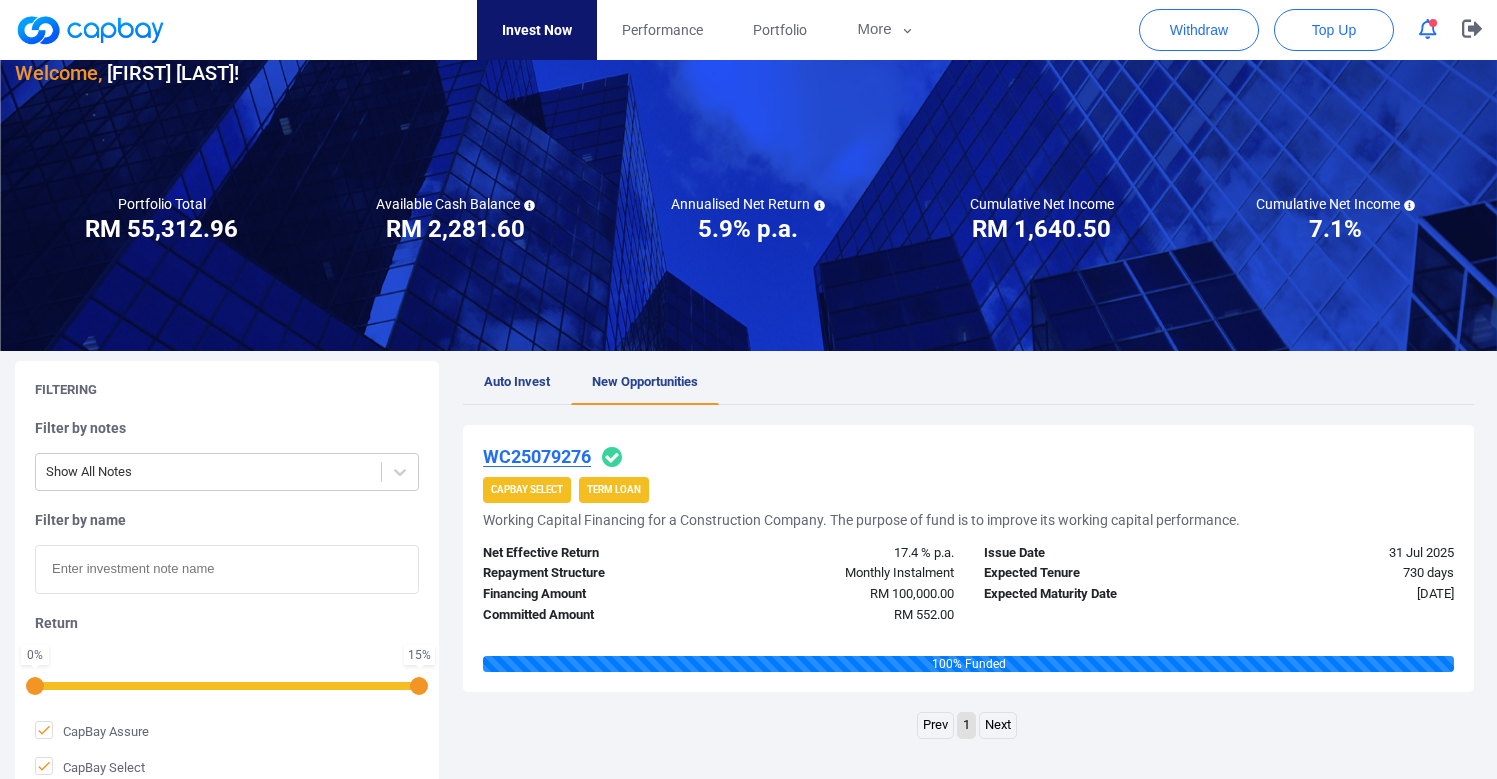 drag, startPoint x: 737, startPoint y: 517, endPoint x: 1031, endPoint y: 513, distance: 294.02722 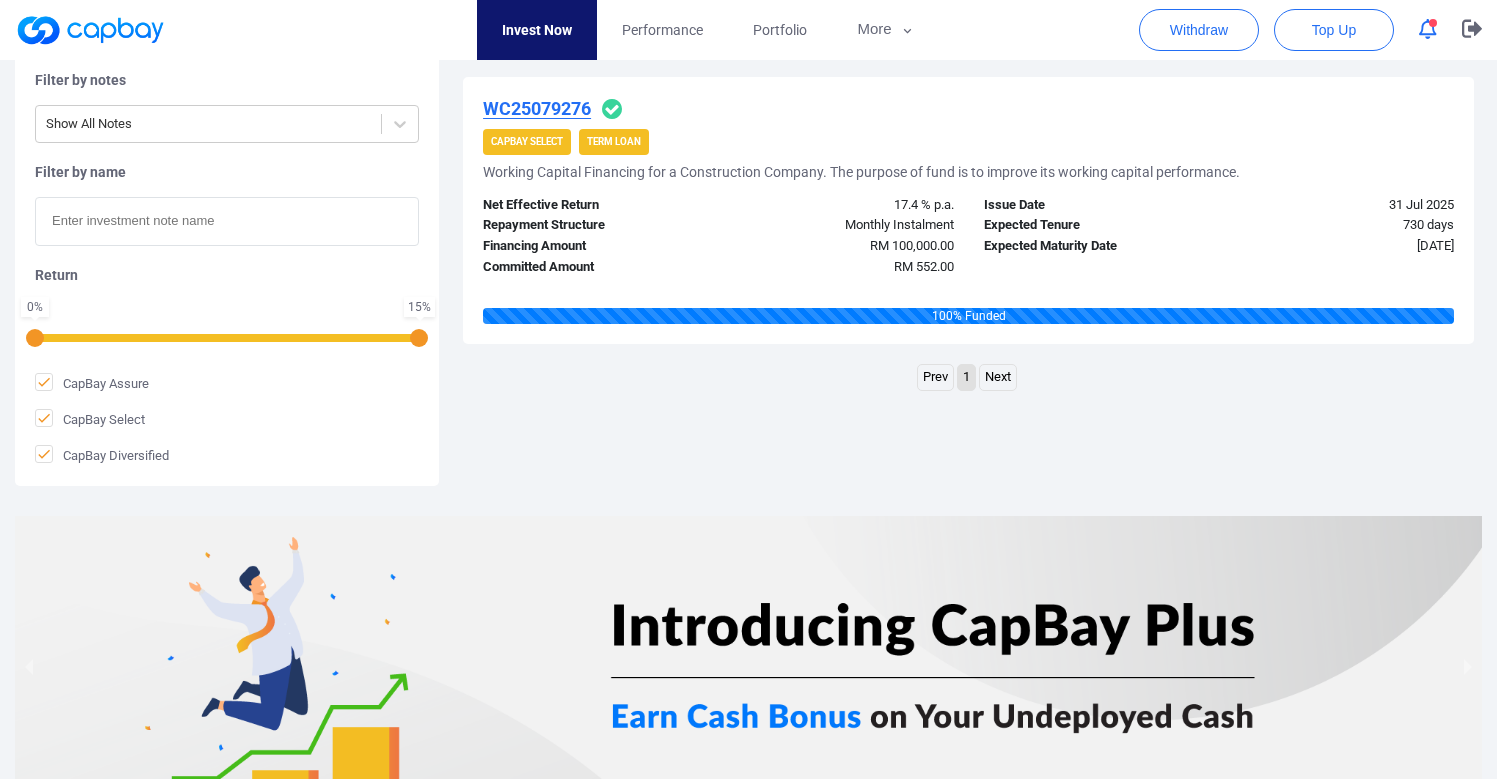 scroll, scrollTop: 0, scrollLeft: 0, axis: both 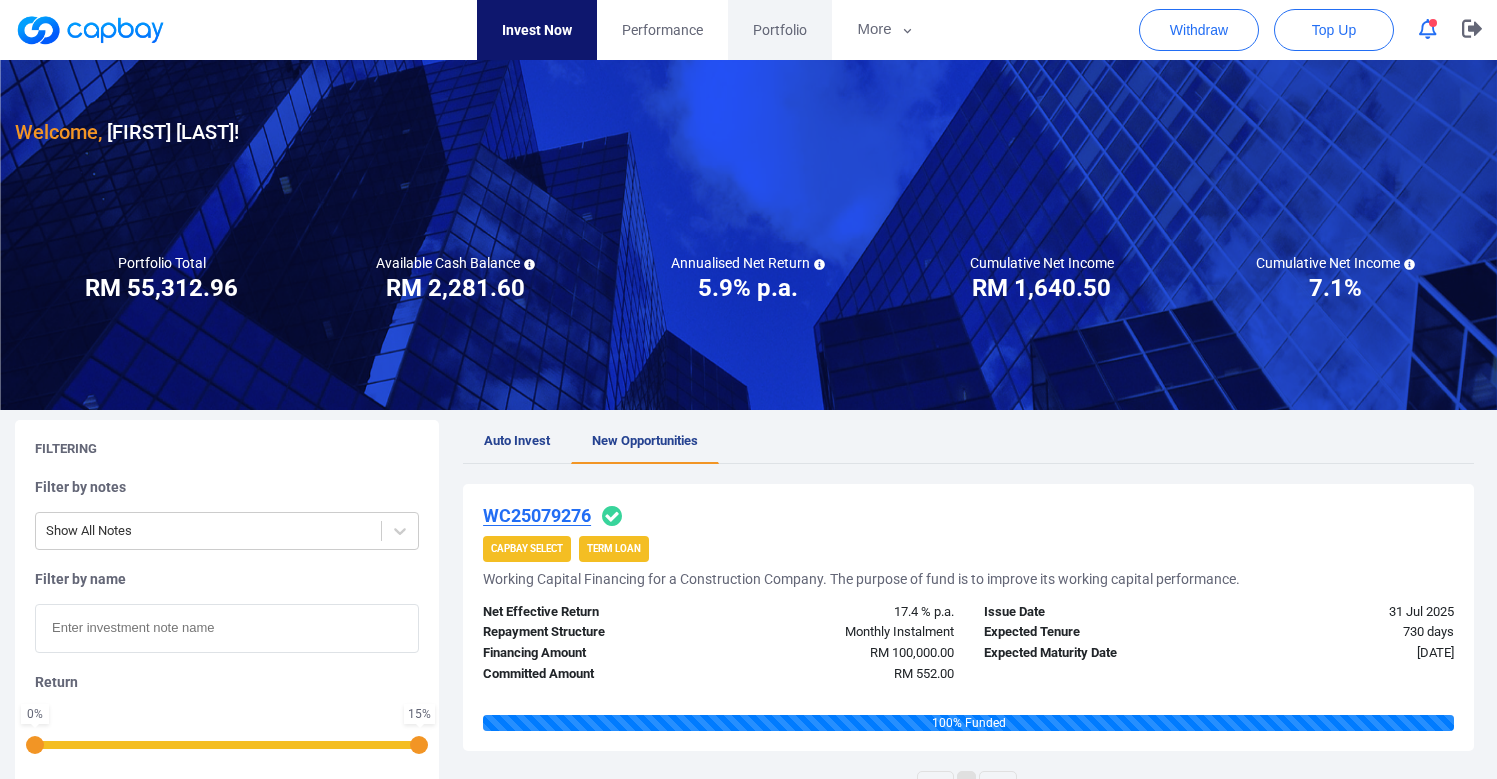 click on "Portfolio" at bounding box center [780, 30] 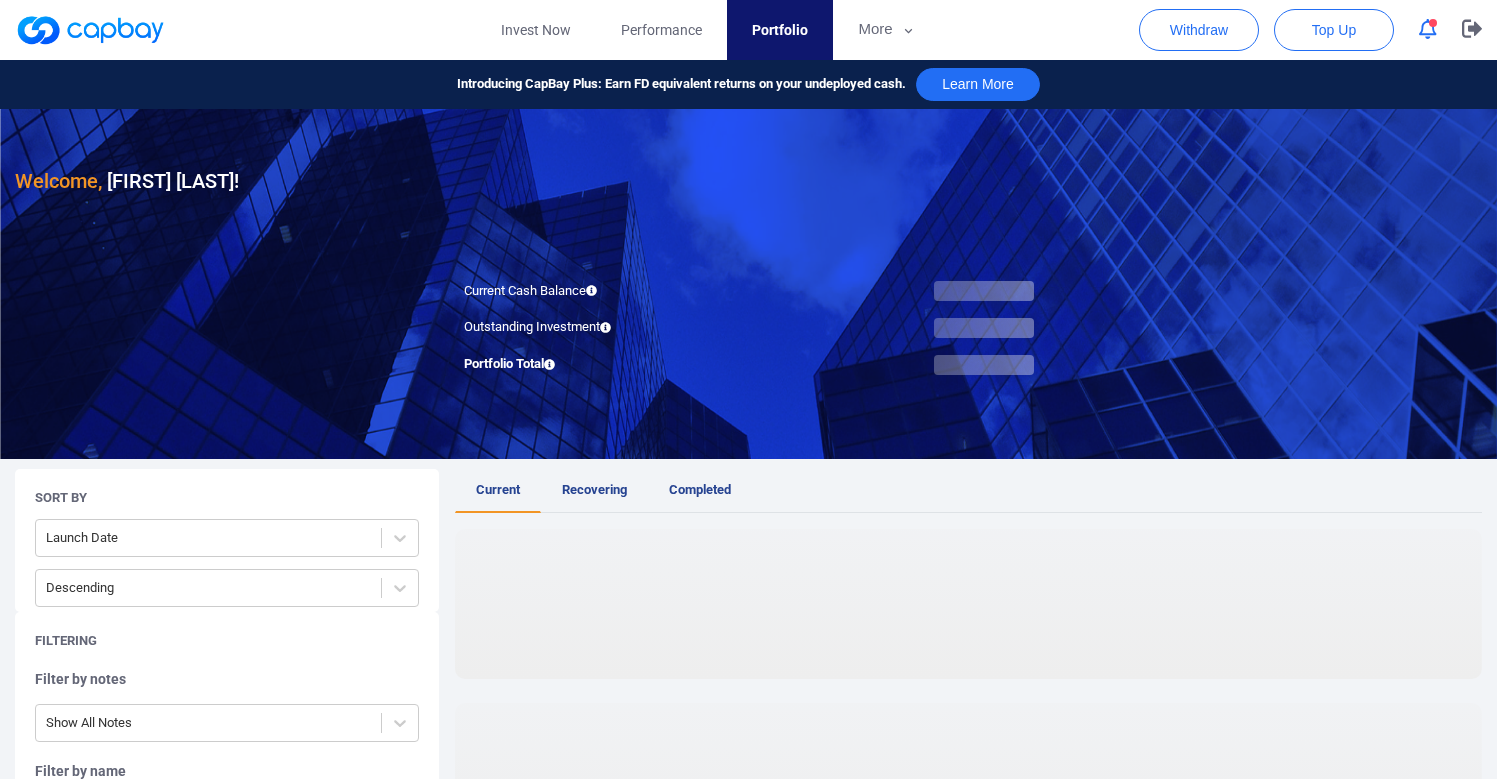 click at bounding box center [1428, 29] 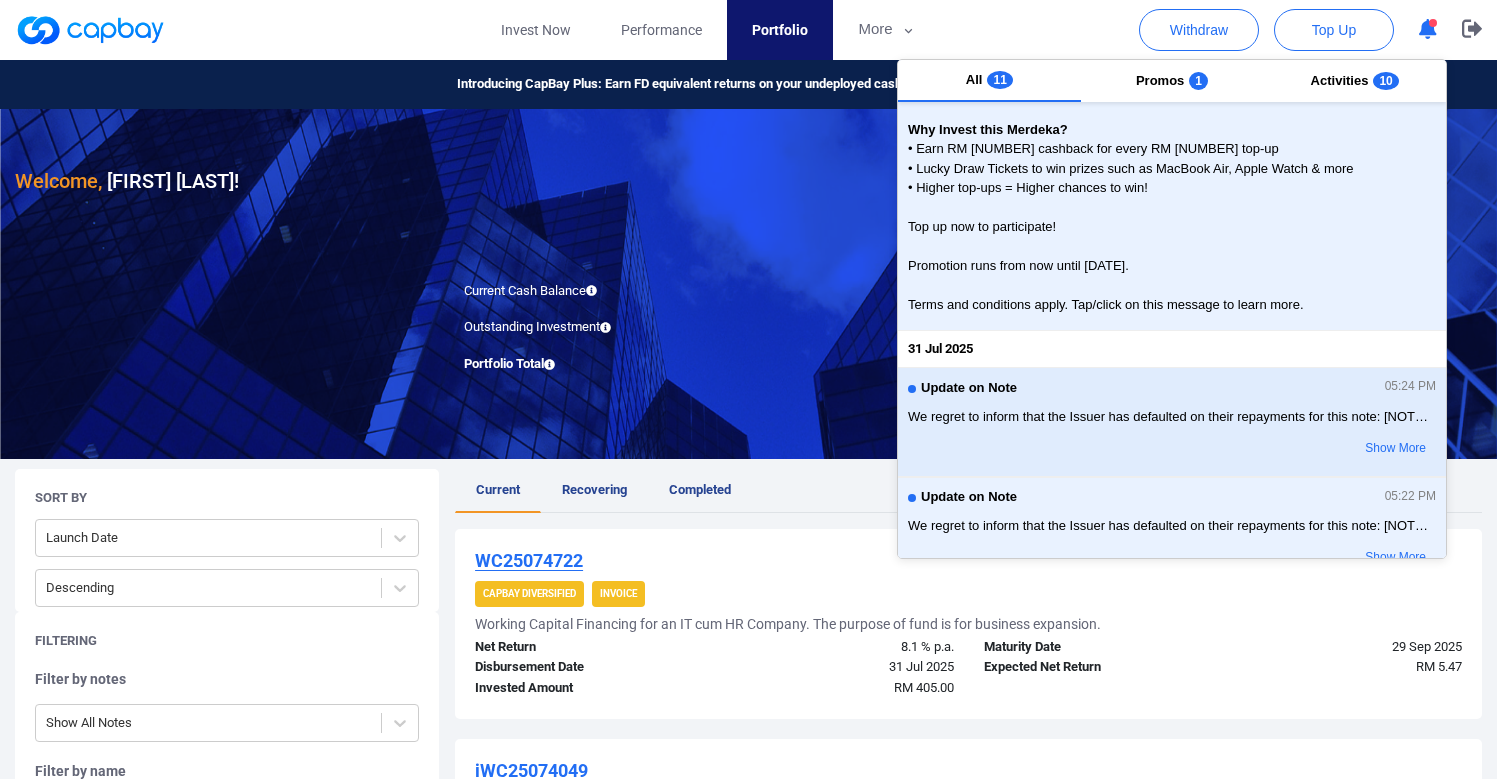 scroll, scrollTop: 273, scrollLeft: 0, axis: vertical 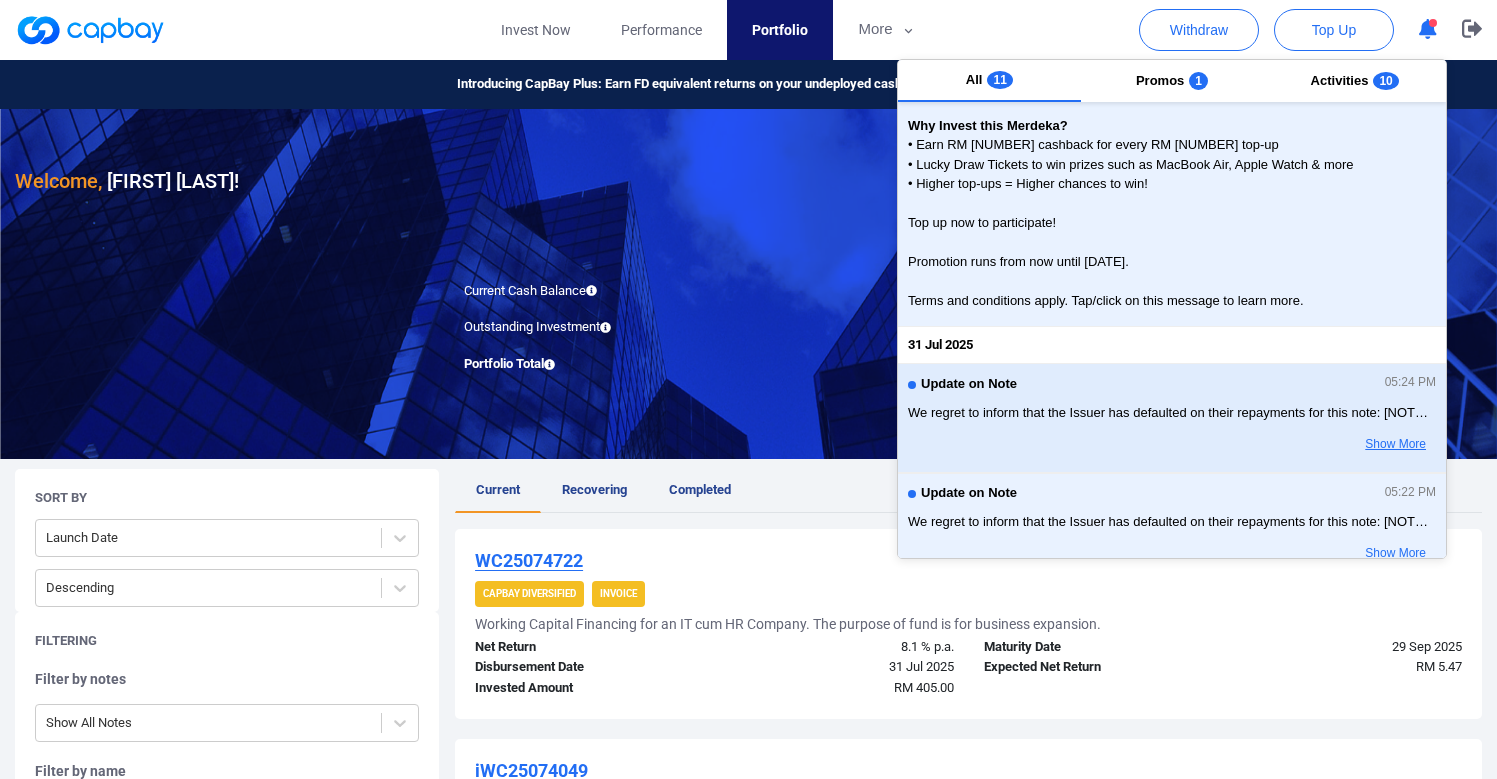 click on "Show More" at bounding box center [1357, 445] 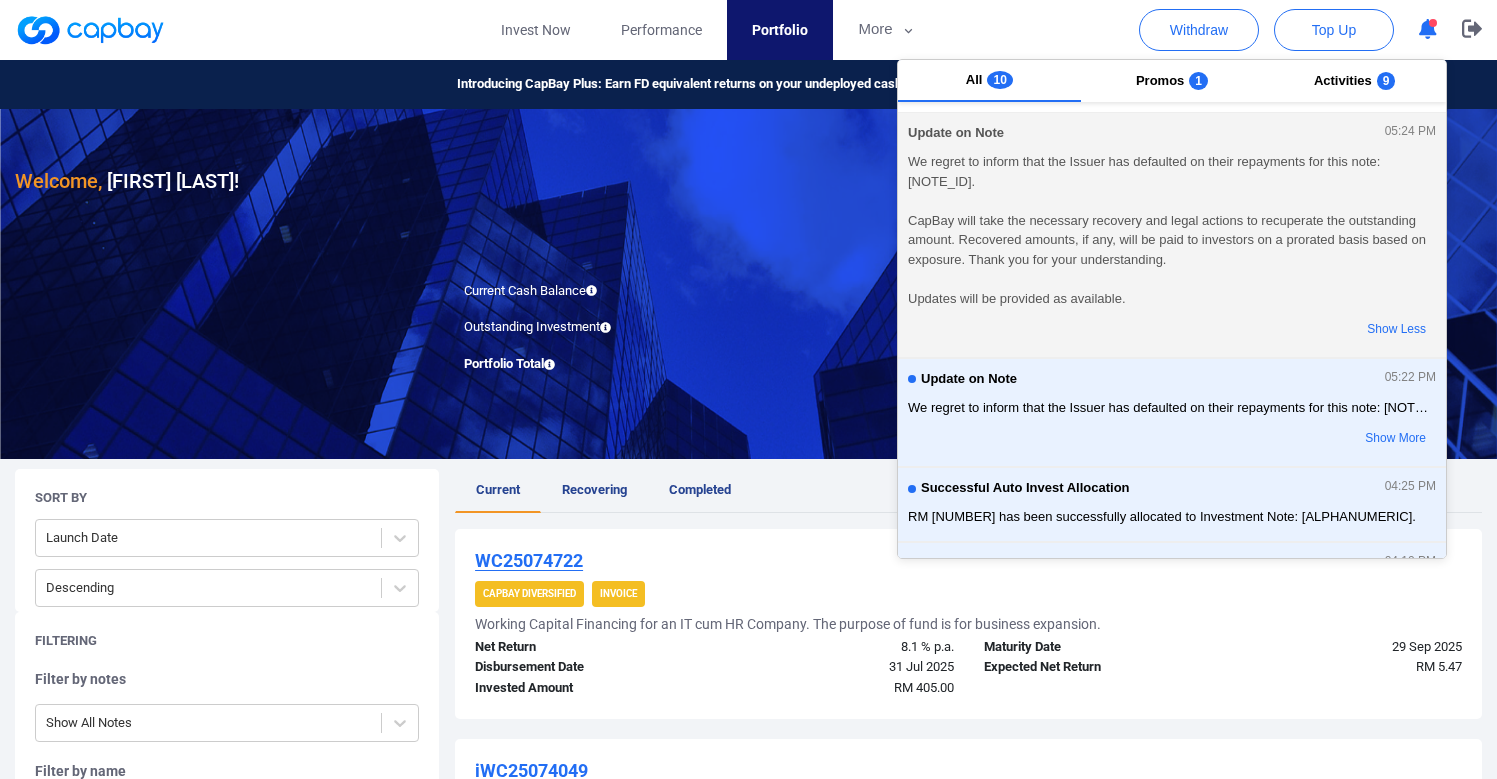 scroll, scrollTop: 534, scrollLeft: 0, axis: vertical 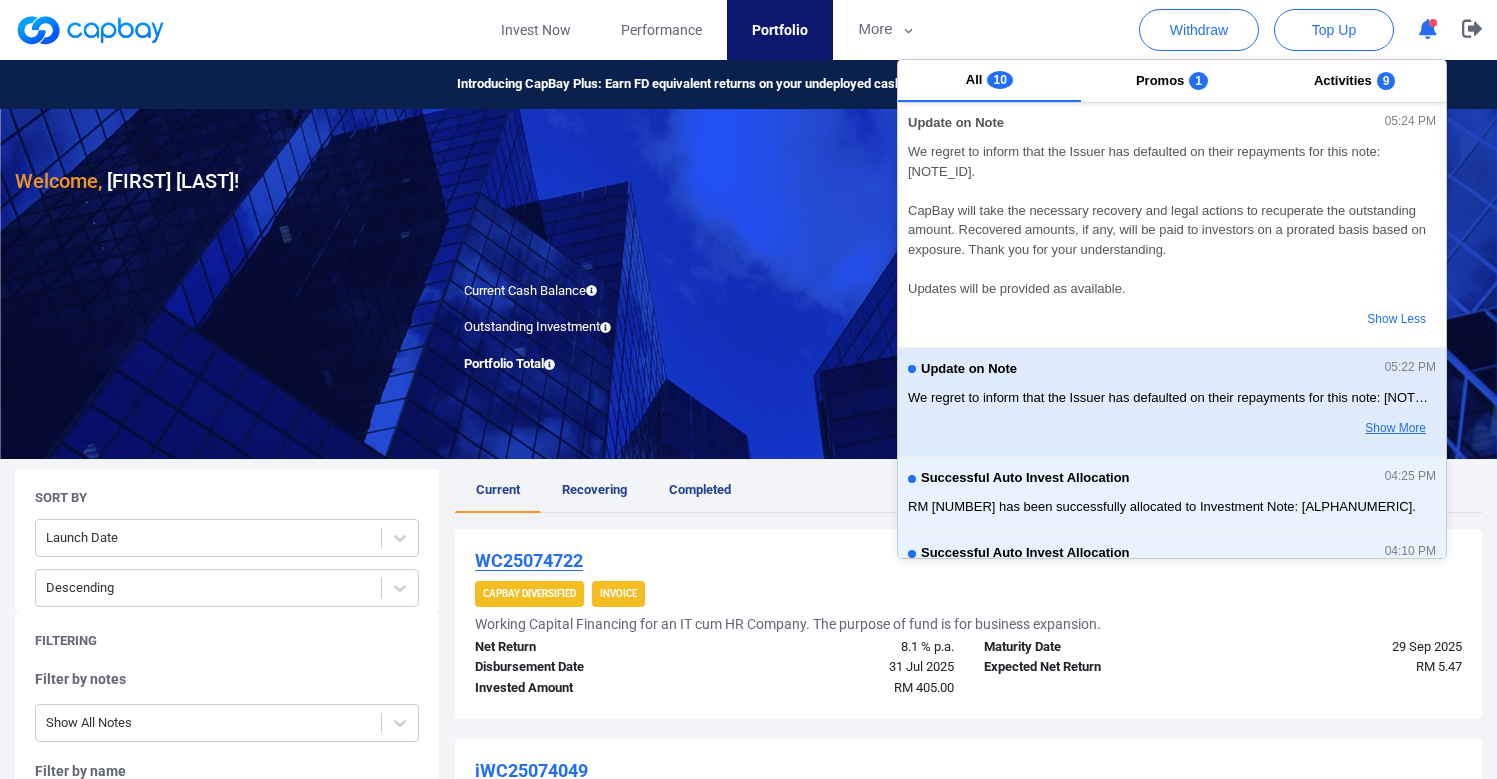 click on "Show More" at bounding box center [1357, 429] 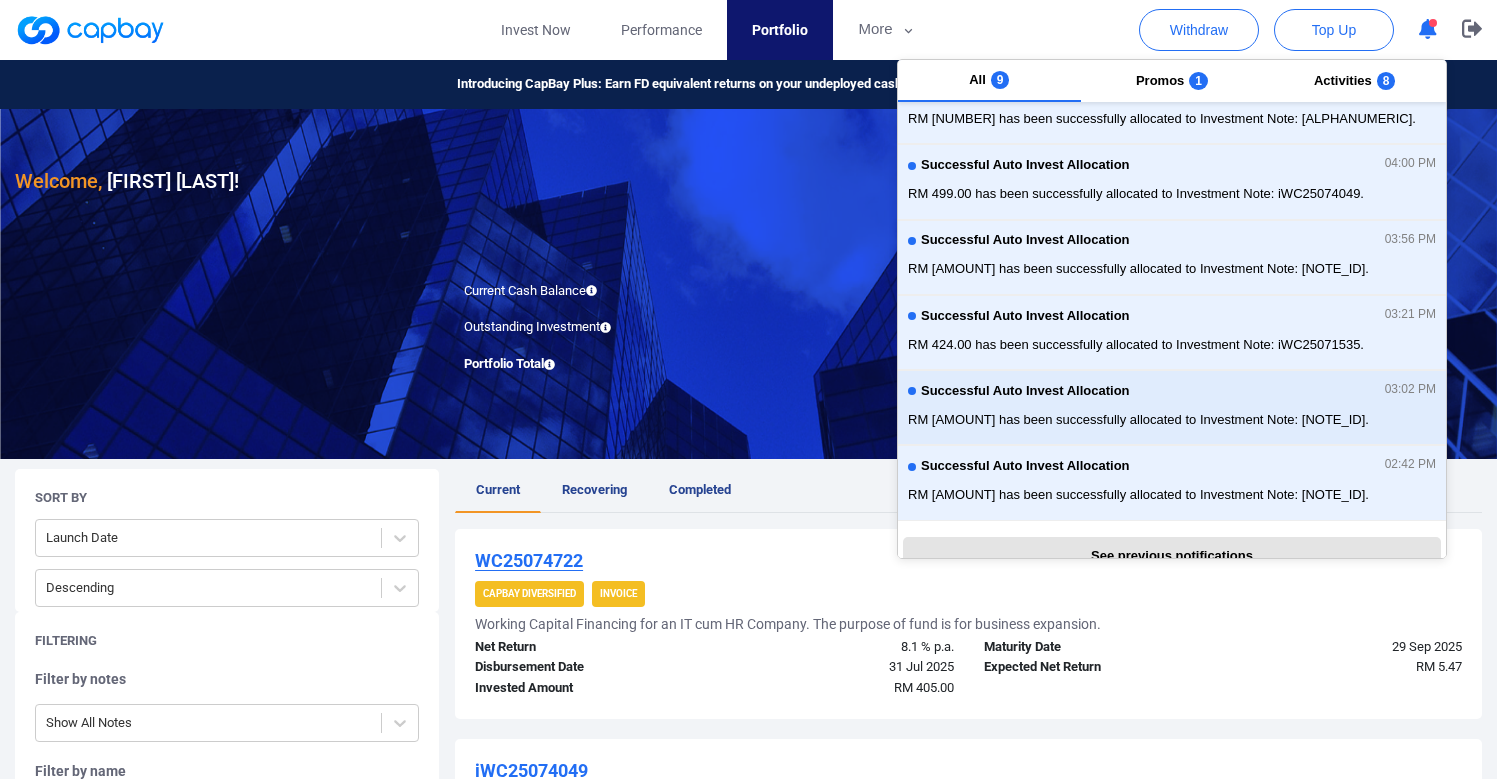 scroll, scrollTop: 1160, scrollLeft: 0, axis: vertical 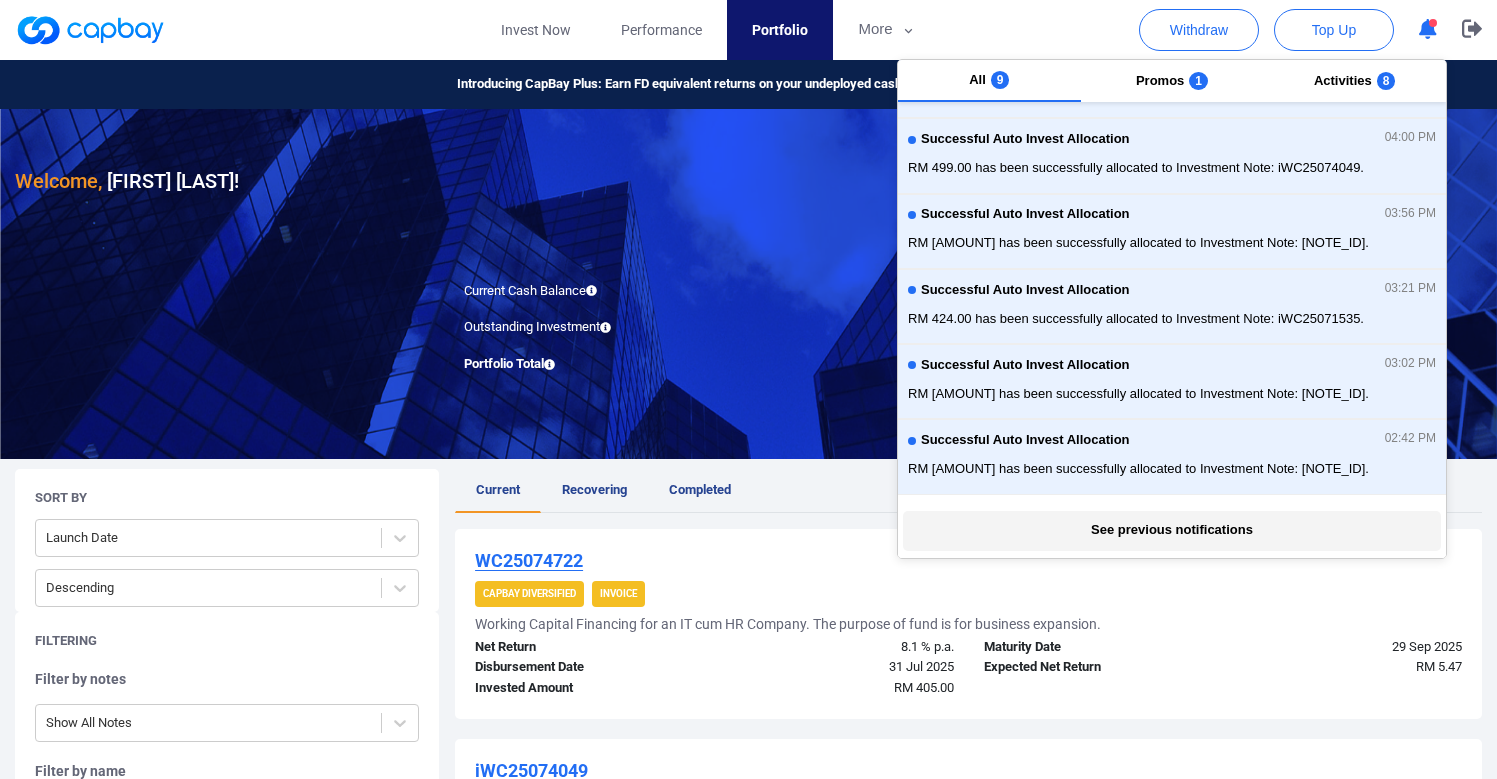 click on "See previous notifications" at bounding box center [1171, 531] 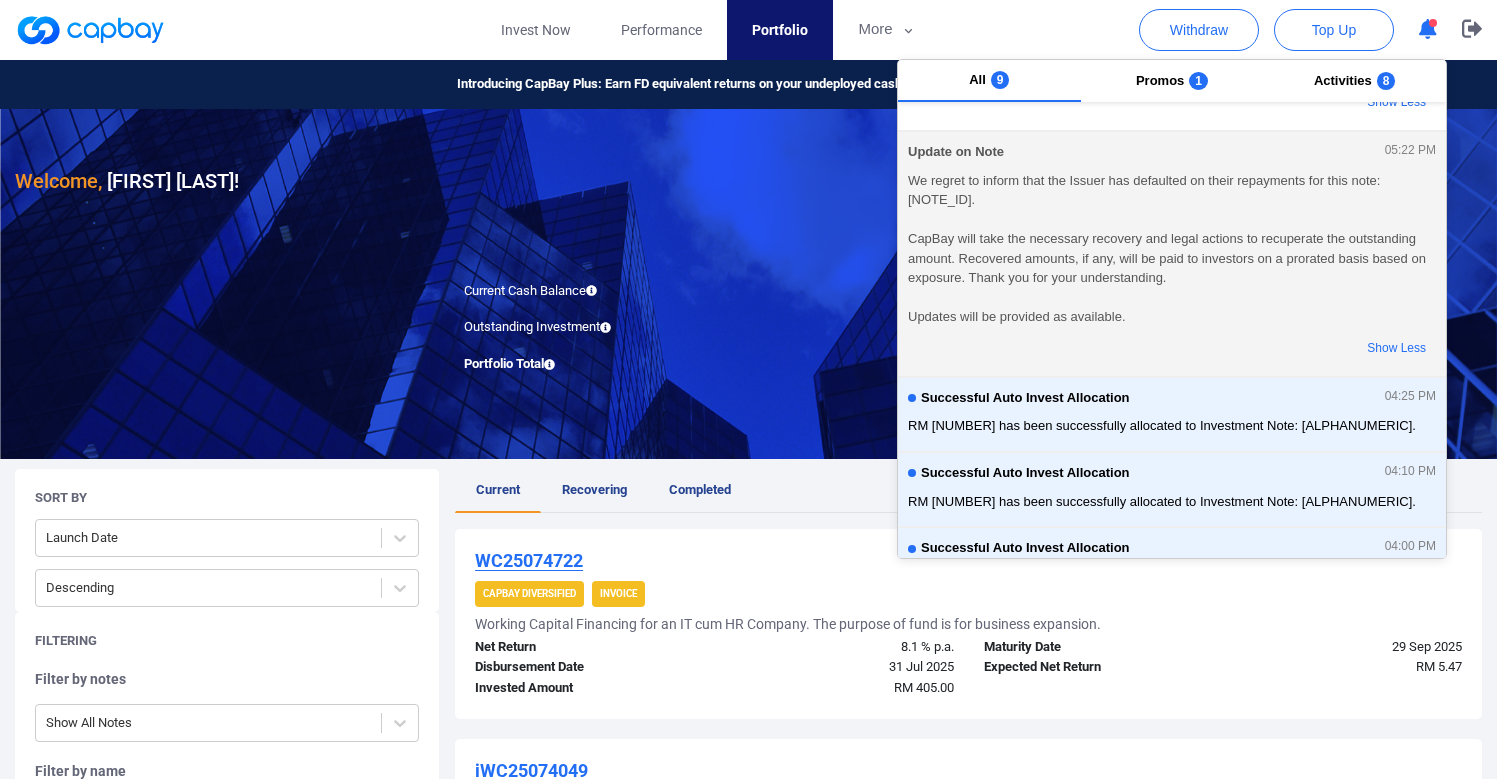 scroll, scrollTop: 715, scrollLeft: 0, axis: vertical 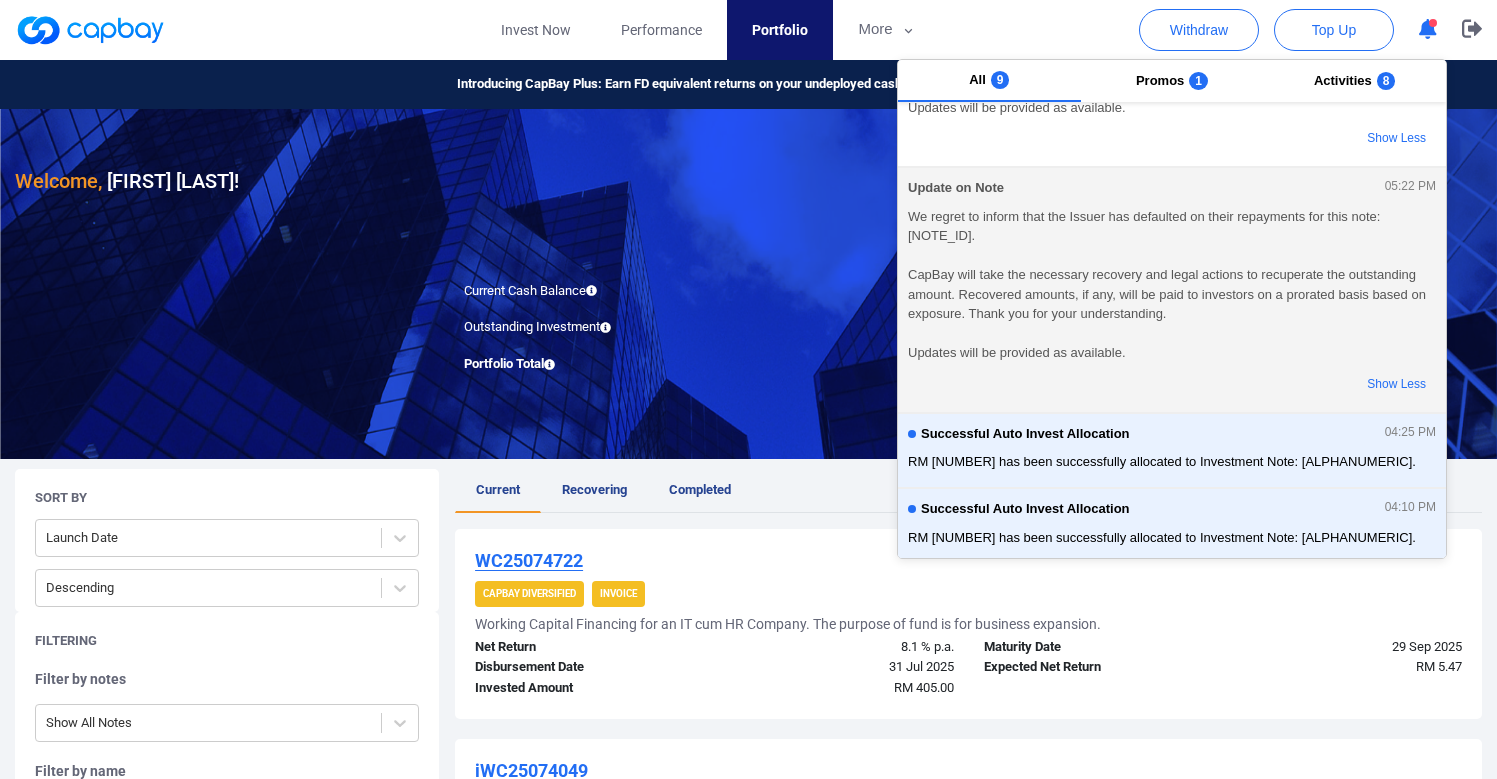 click on "We regret to inform that the Issuer has defaulted on their repayments for this note: [NOTE_ID]. CapBay will take the necessary recovery and legal actions to recuperate the outstanding amount. Recovered amounts, if any, will be paid to investors on a prorated basis based on exposure. Thank you for your understanding. Updates will be provided as available." at bounding box center [1172, 285] 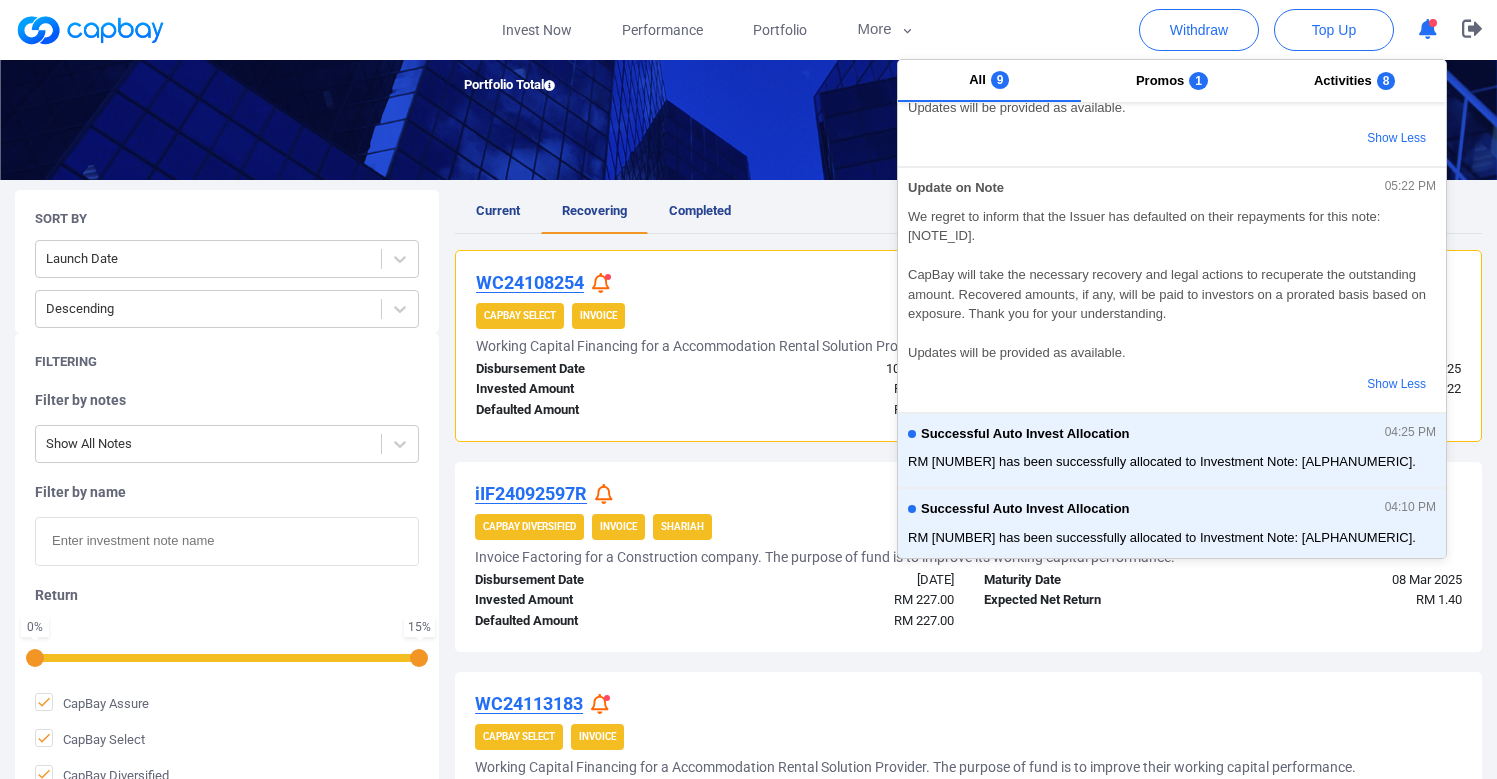 scroll, scrollTop: 277, scrollLeft: 0, axis: vertical 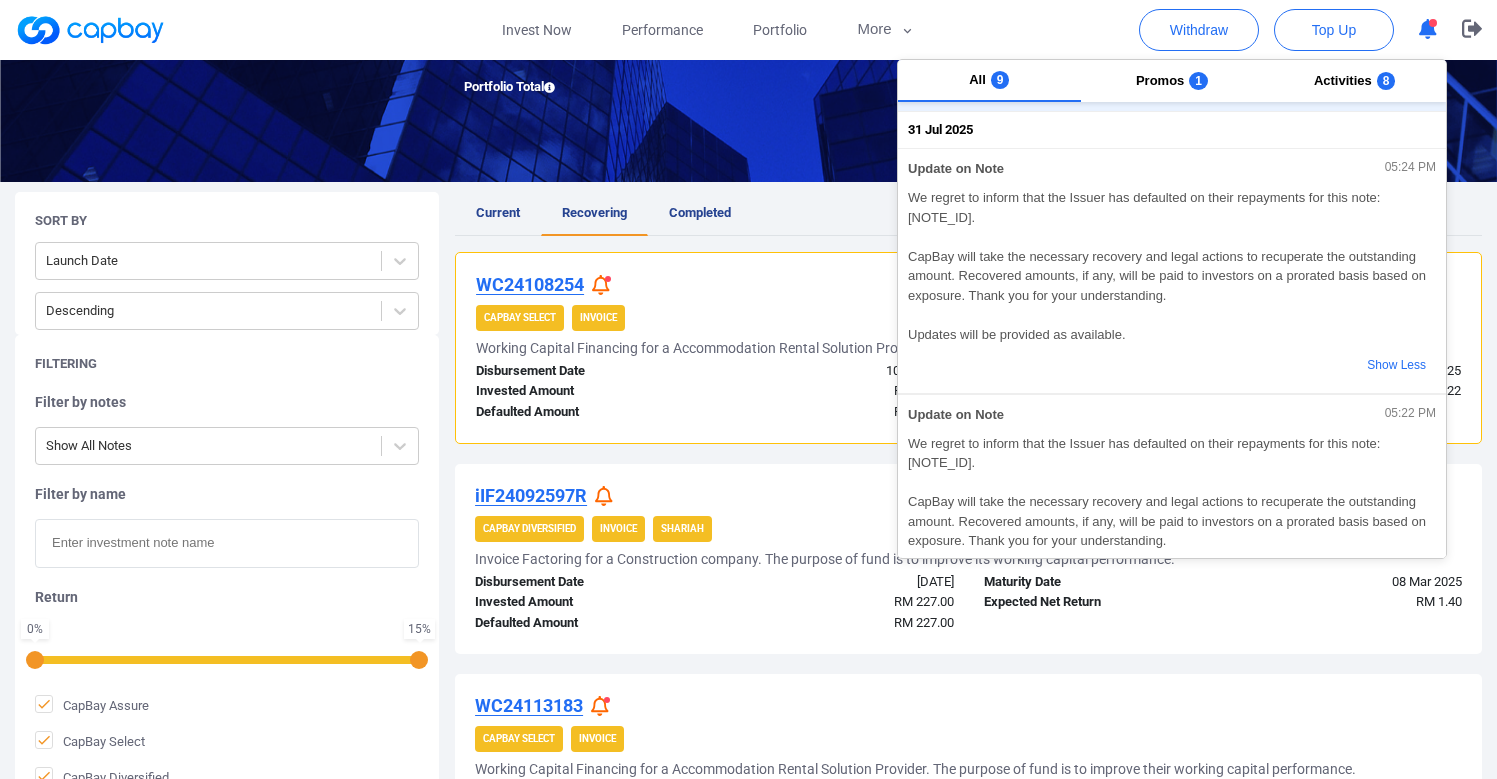 click 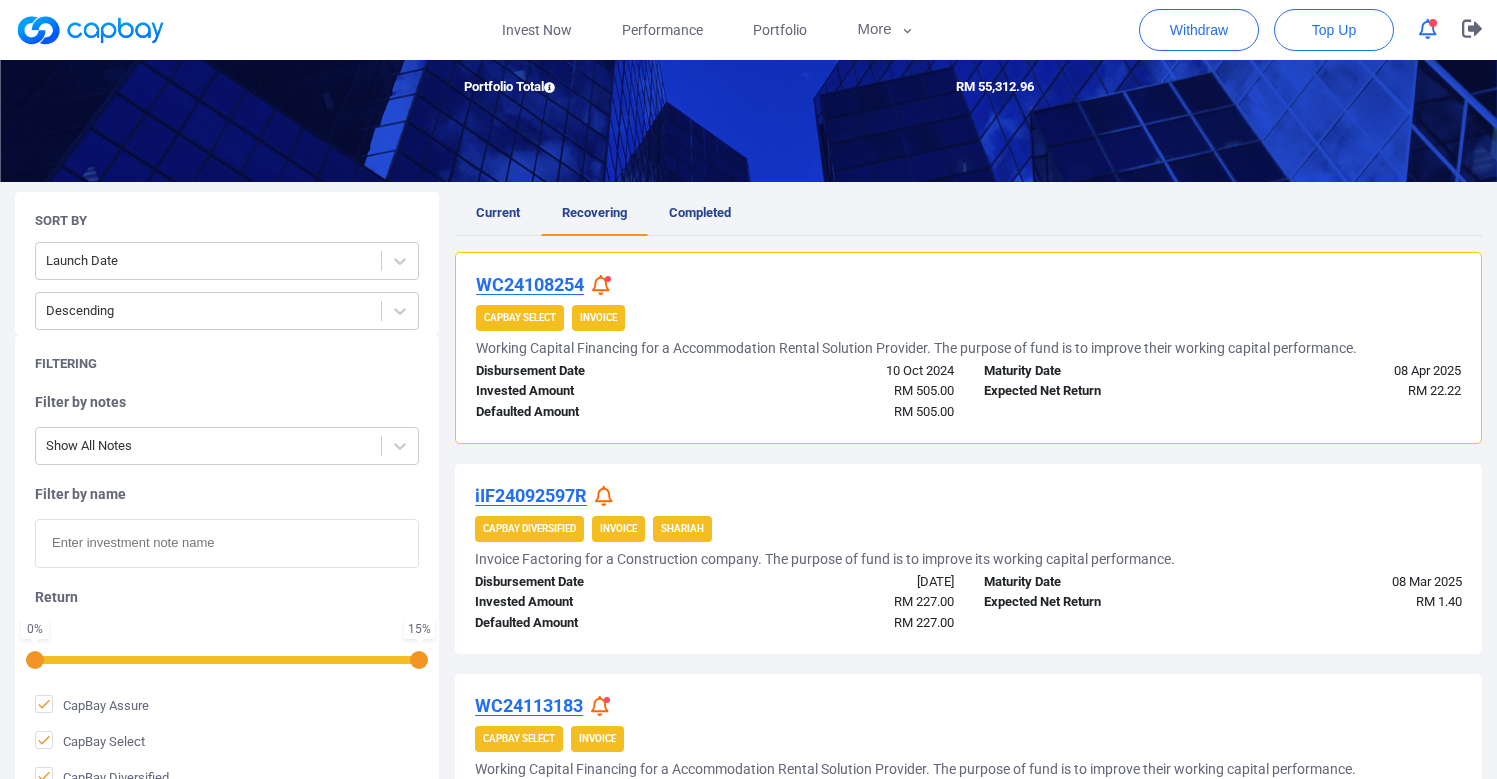 click 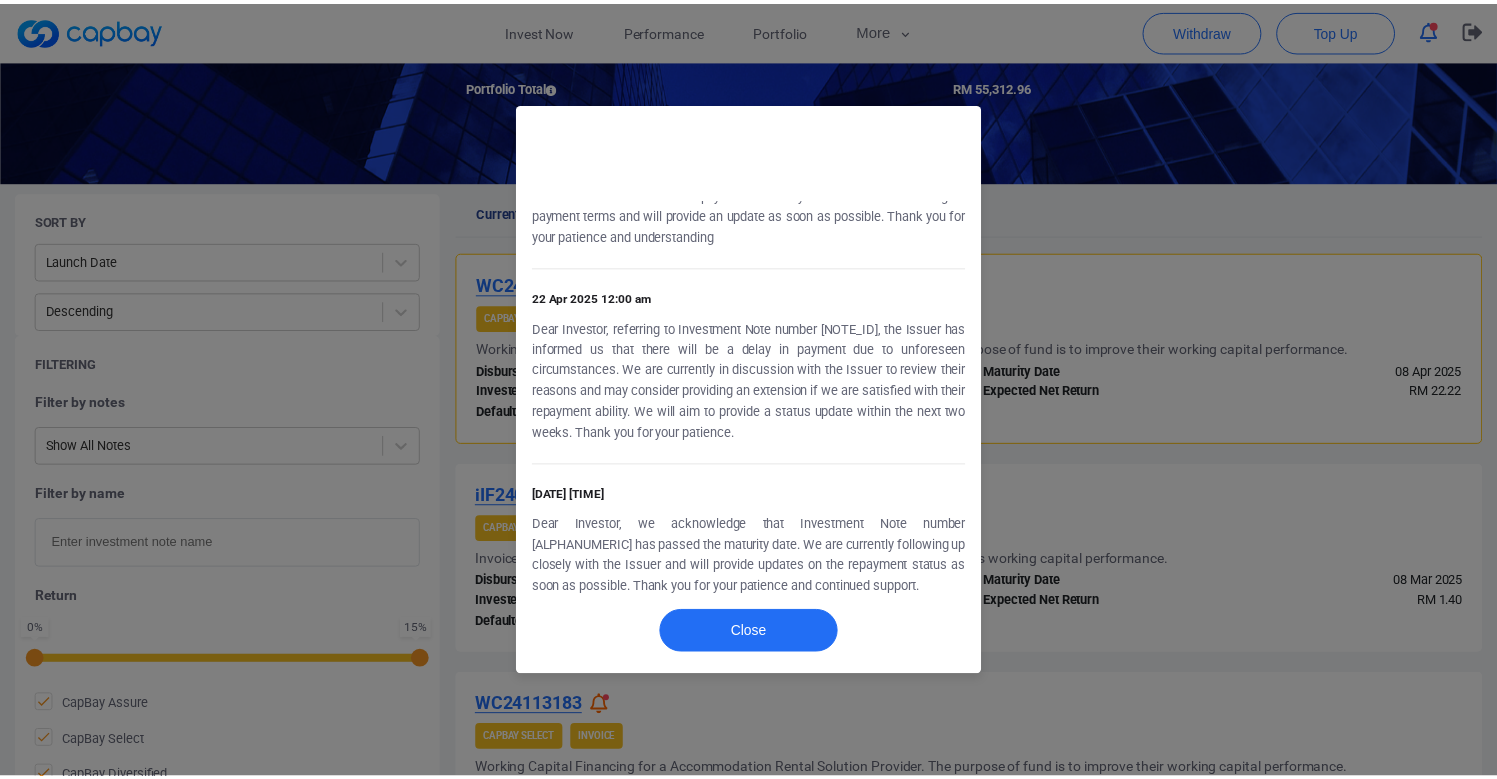 scroll, scrollTop: 0, scrollLeft: 0, axis: both 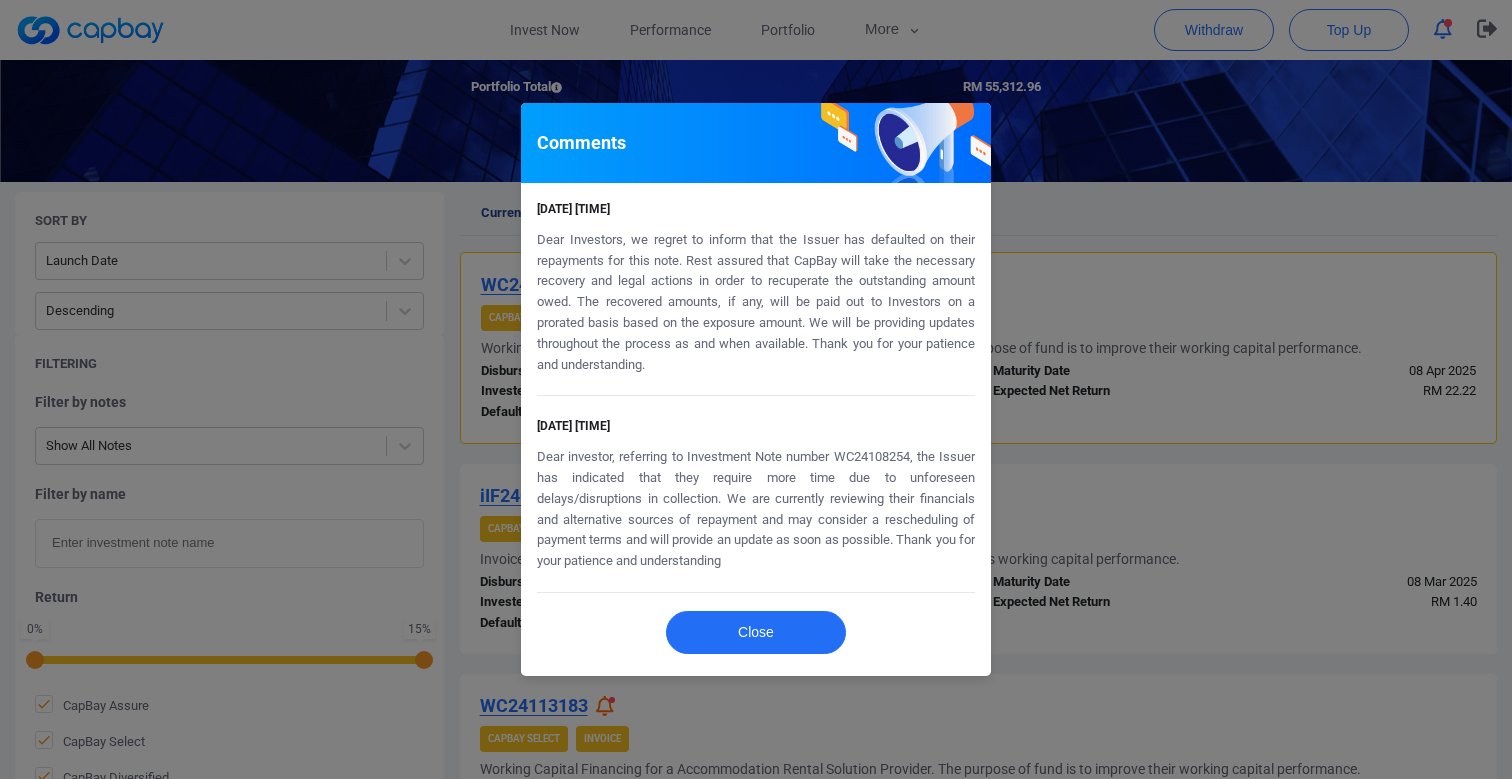 drag, startPoint x: 720, startPoint y: 243, endPoint x: 842, endPoint y: 249, distance: 122.14745 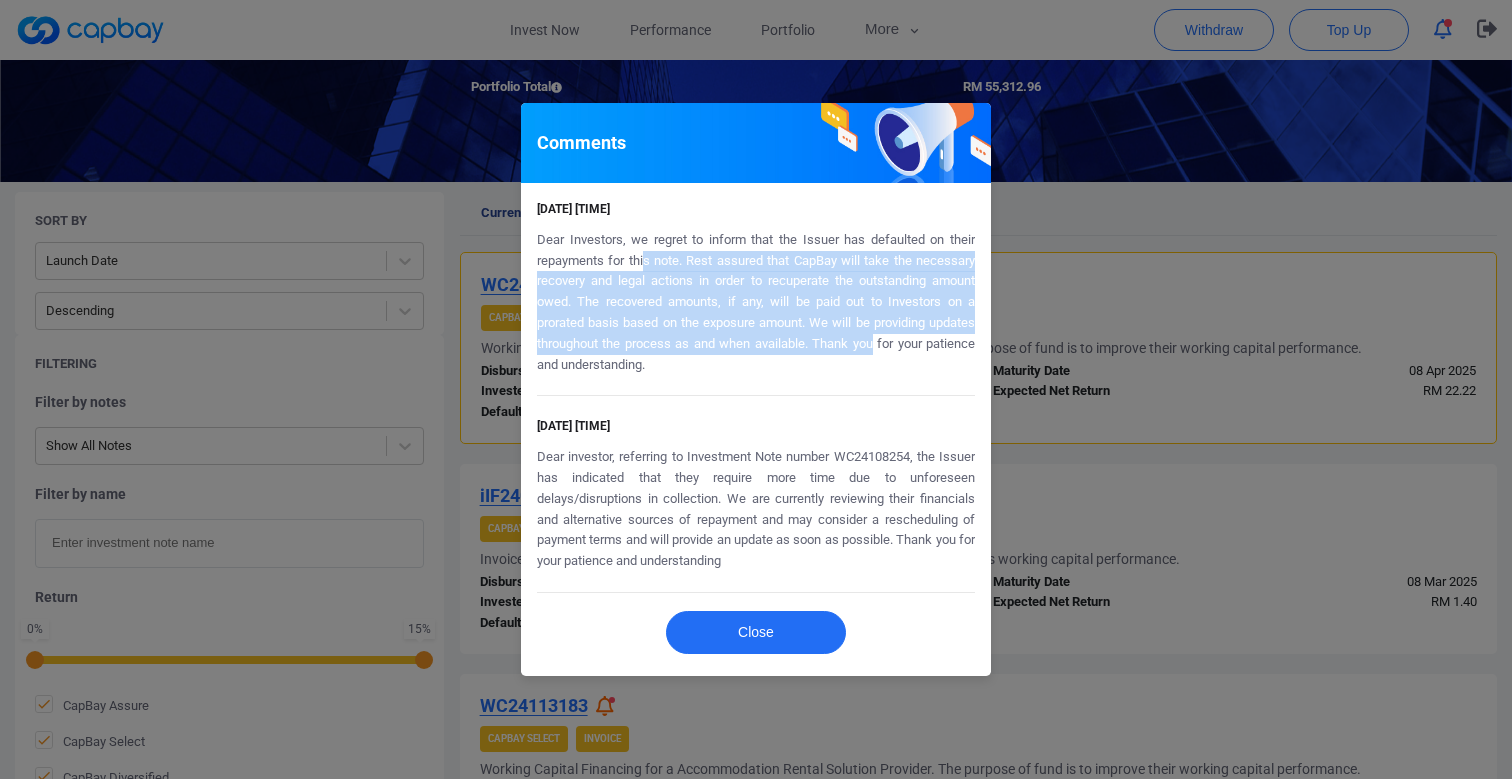 drag, startPoint x: 643, startPoint y: 259, endPoint x: 885, endPoint y: 373, distance: 267.50702 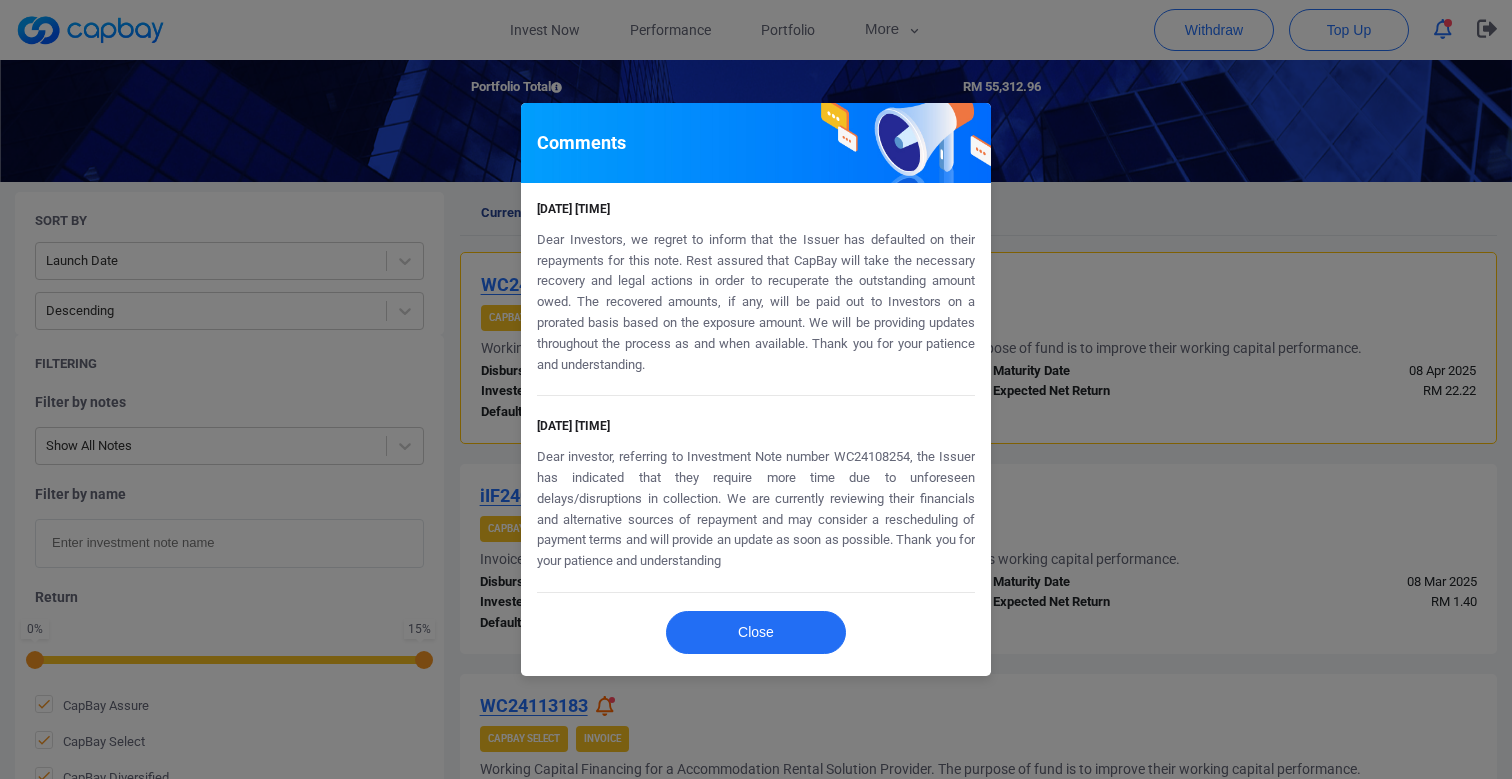 click on "[DATE] [TIME] Dear Investors, we regret to inform that the Issuer has defaulted on their repayments for this note. Rest assured that CapBay will take the necessary recovery and legal actions in order to recuperate the outstanding amount owed. The recovered amounts, if any, will be paid out to Investors on a prorated basis based on the exposure amount. We will be providing updates throughout the process as and when available. Thank you for your patience and understanding." at bounding box center (756, 297) 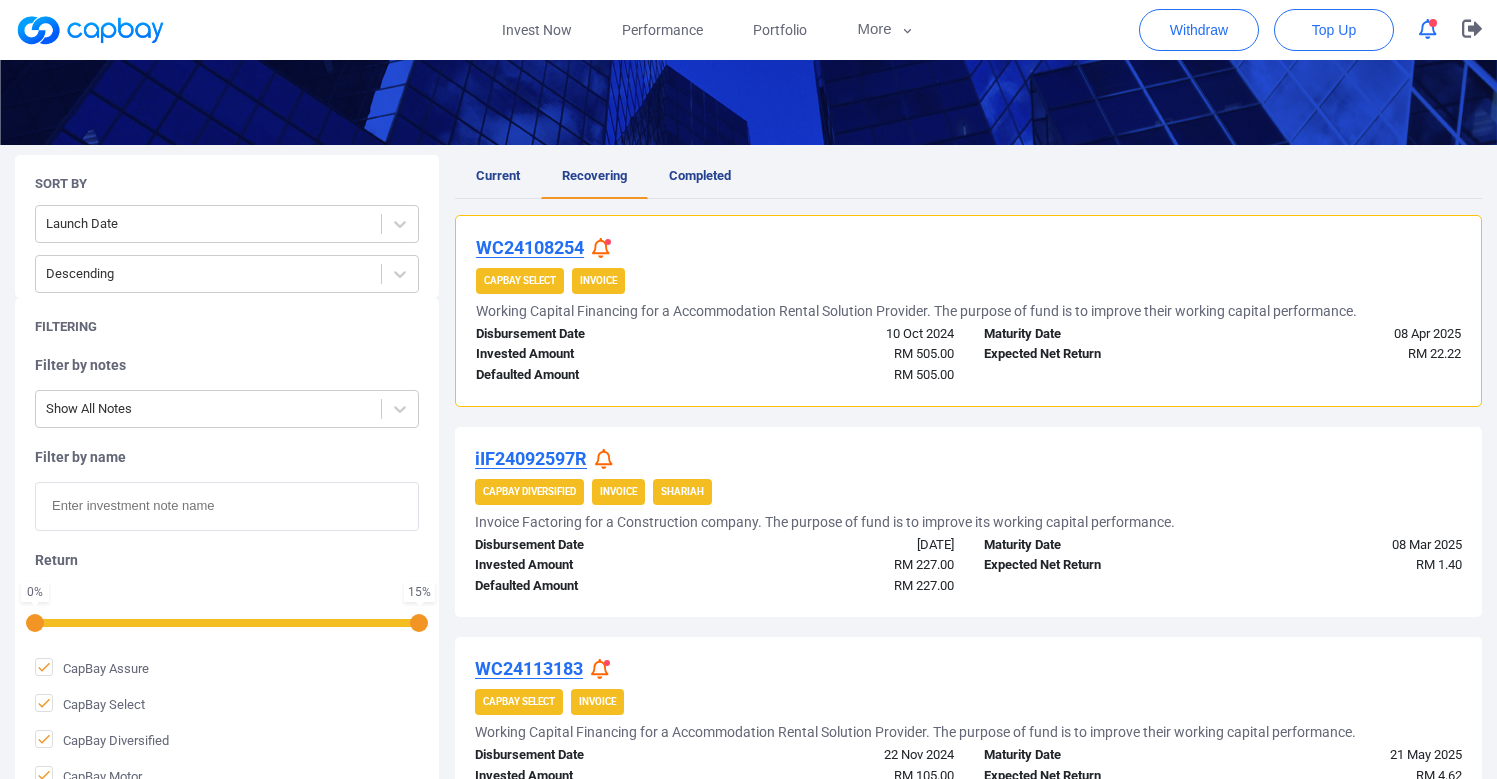 scroll, scrollTop: 317, scrollLeft: 0, axis: vertical 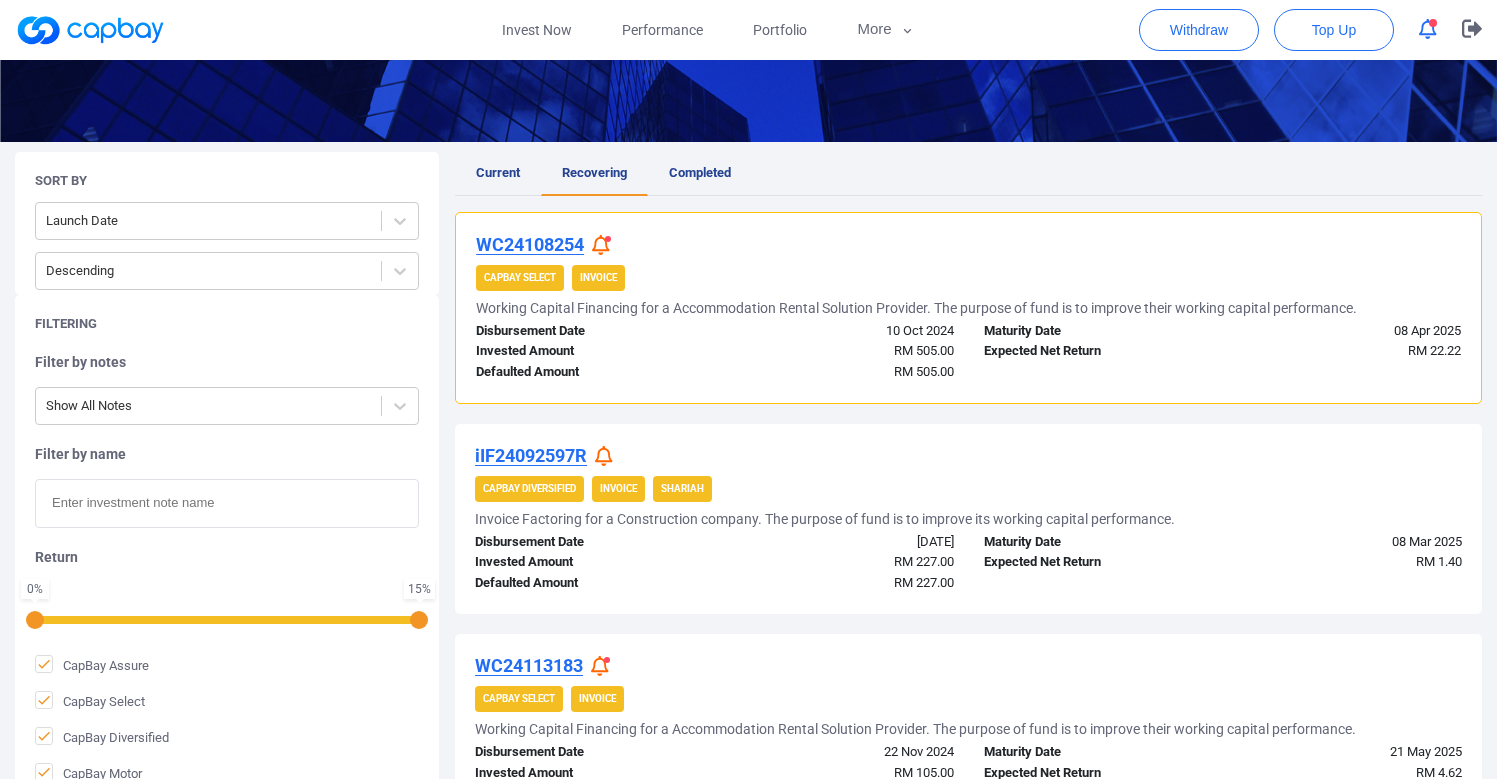 click on "iIF24092597R" at bounding box center (531, 455) 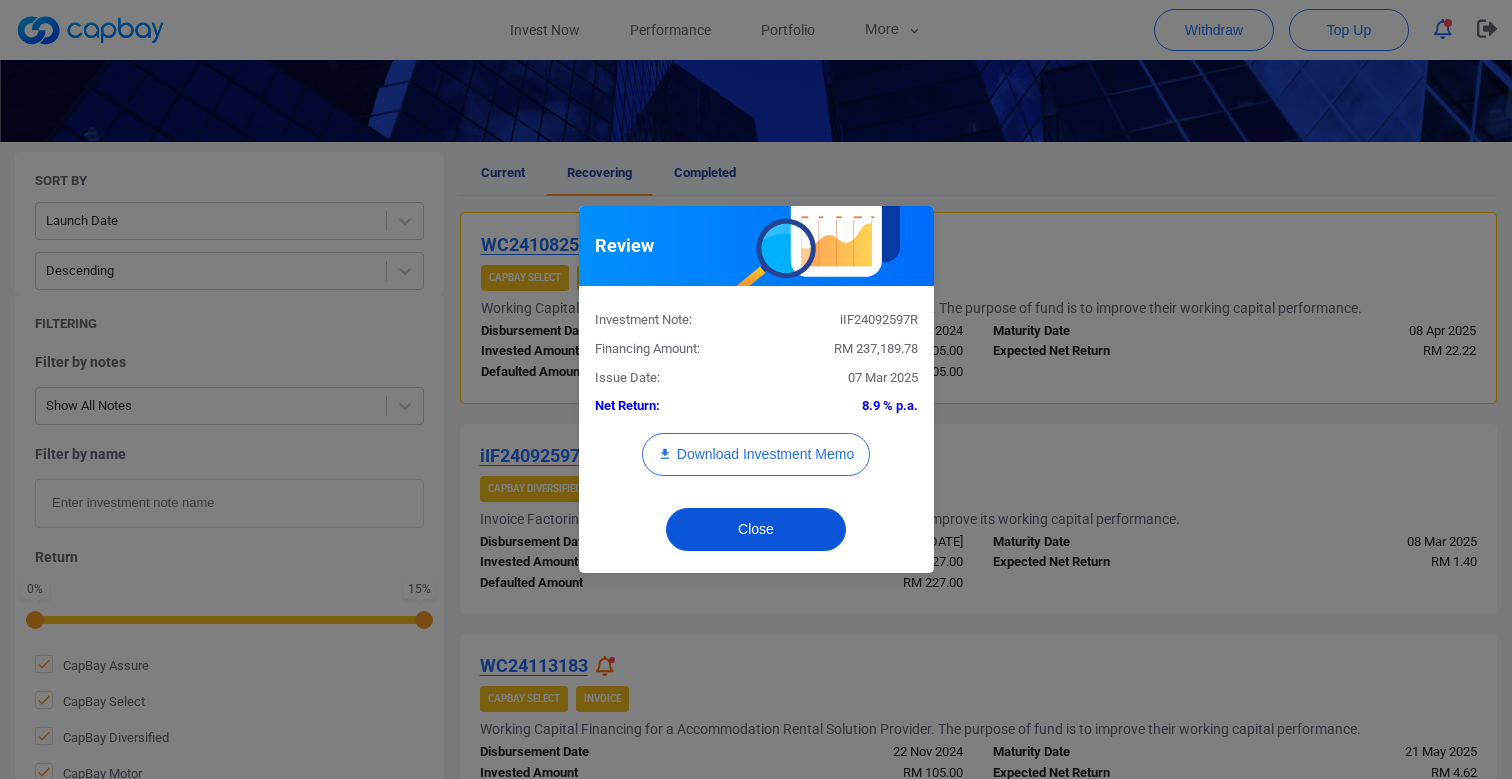 click on "Close" at bounding box center [756, 529] 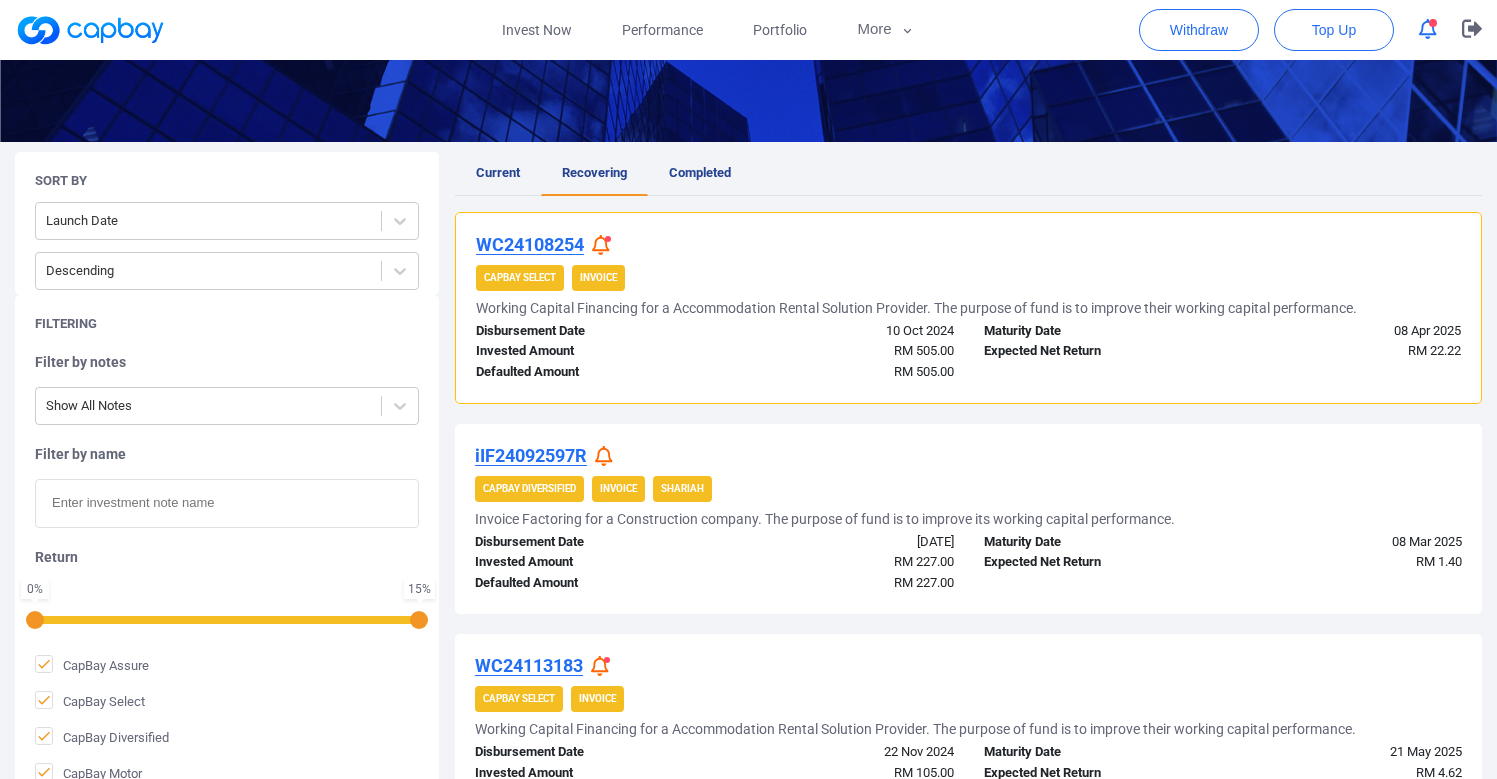 click on "WC24108254" at bounding box center (530, 244) 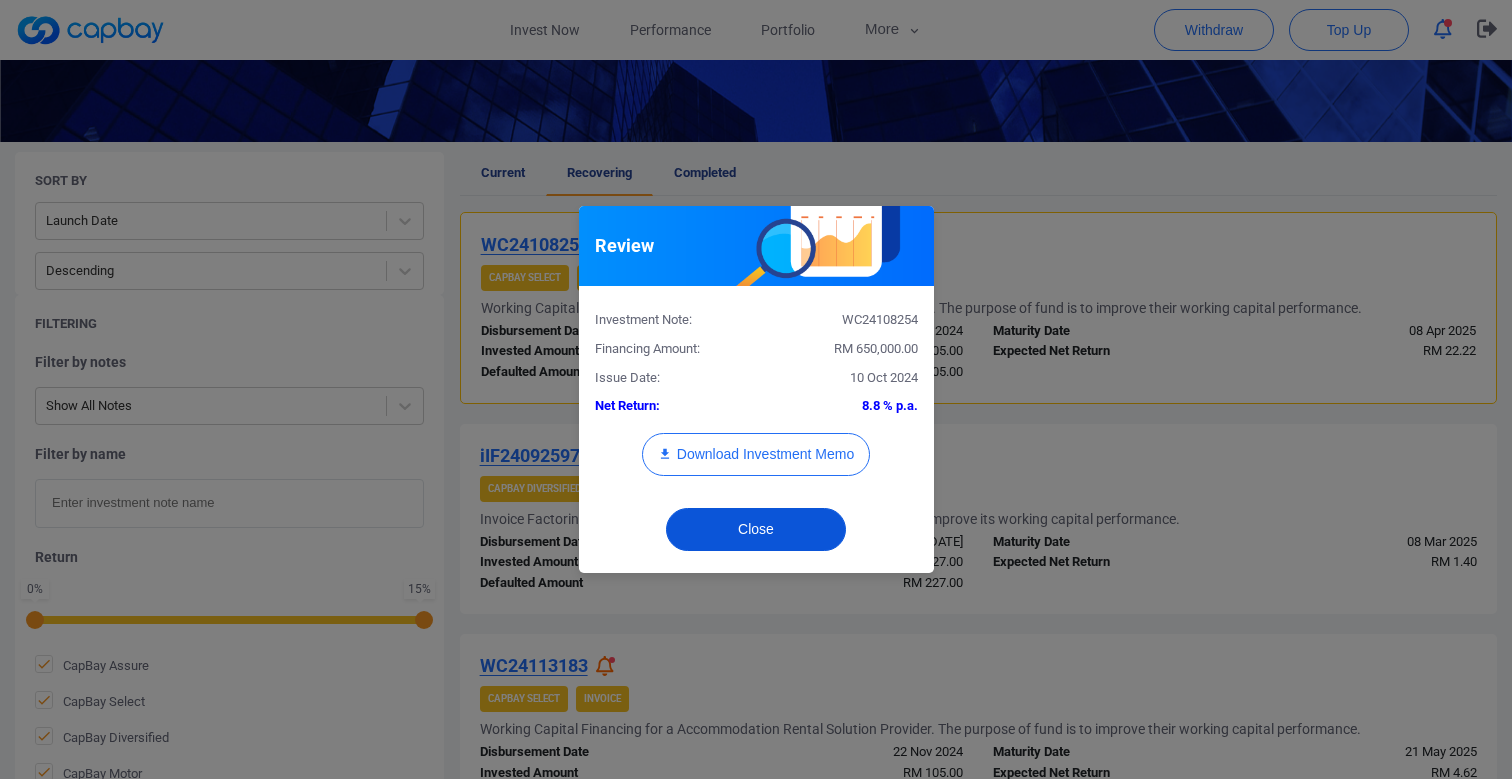 click on "Close" at bounding box center (756, 529) 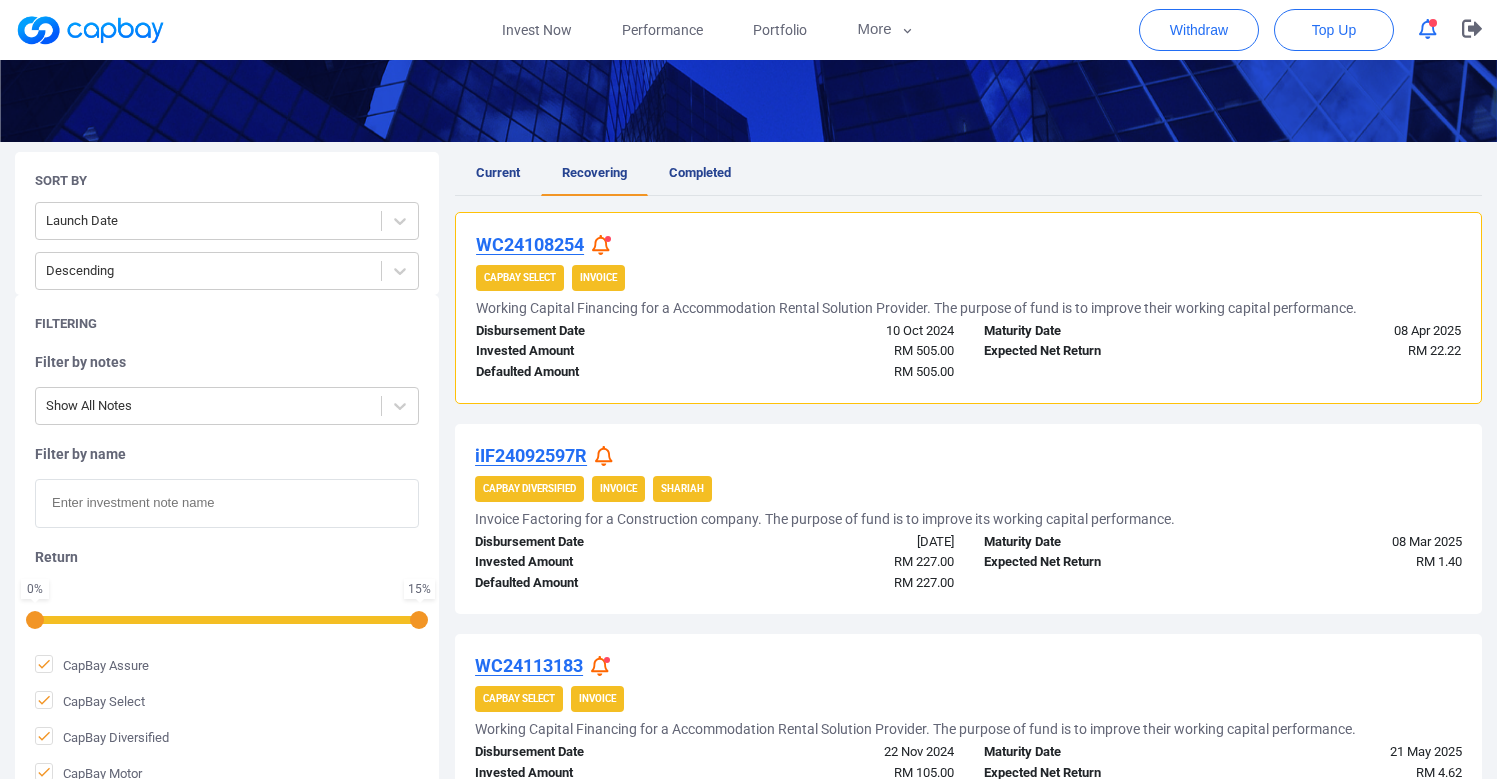 click 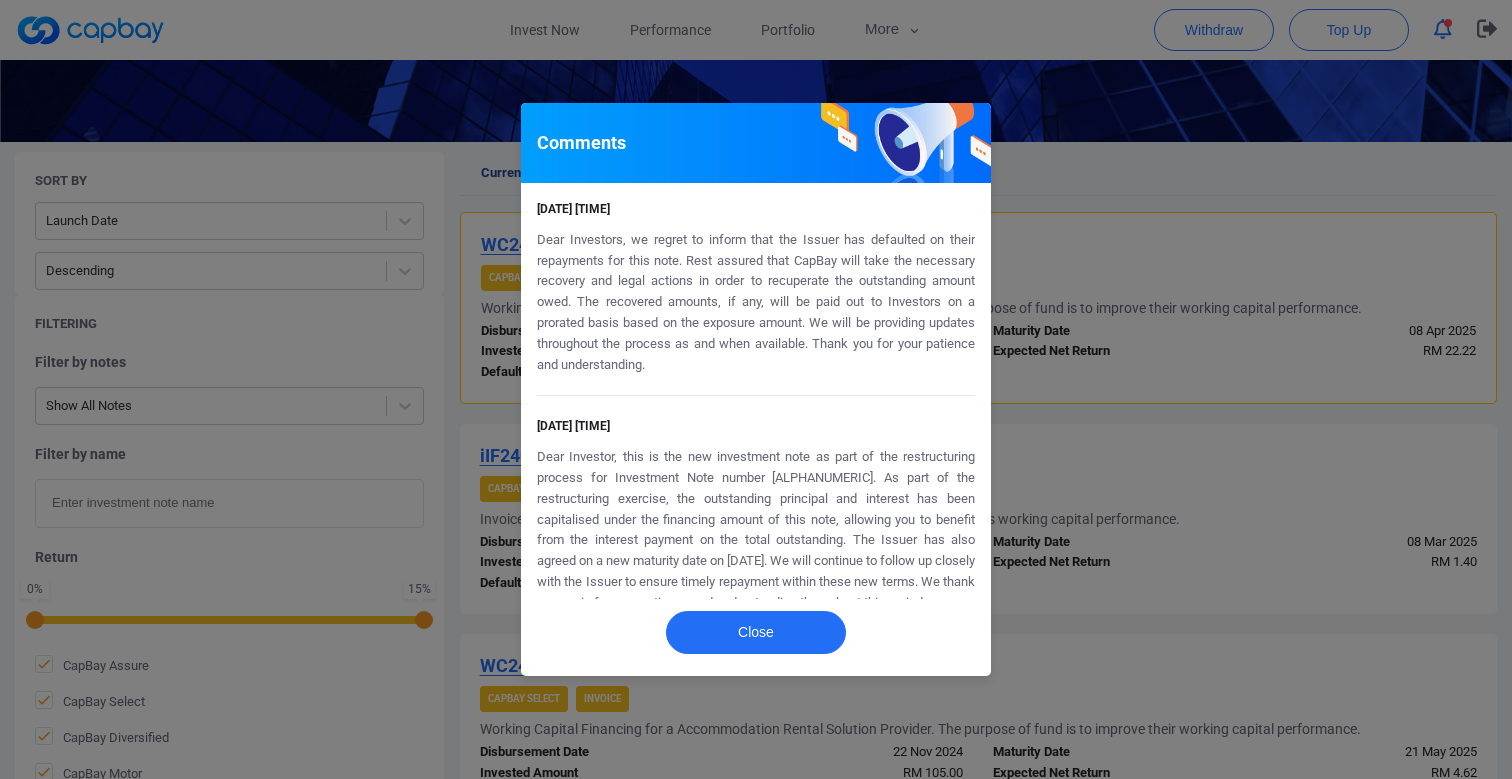 click on "Comments [DATE] [TIME] Dear Investors, we regret to inform that the Issuer has defaulted on their repayments for this note. Rest assured that CapBay will take the necessary recovery and legal actions in order to recuperate the outstanding amount owed. The recovered amounts, if any, will be paid out to Investors on a prorated basis based on the exposure amount. We will be providing updates throughout the process as and when available. Thank you for your patience and understanding. [DATE] [TIME] Close" at bounding box center (756, 389) 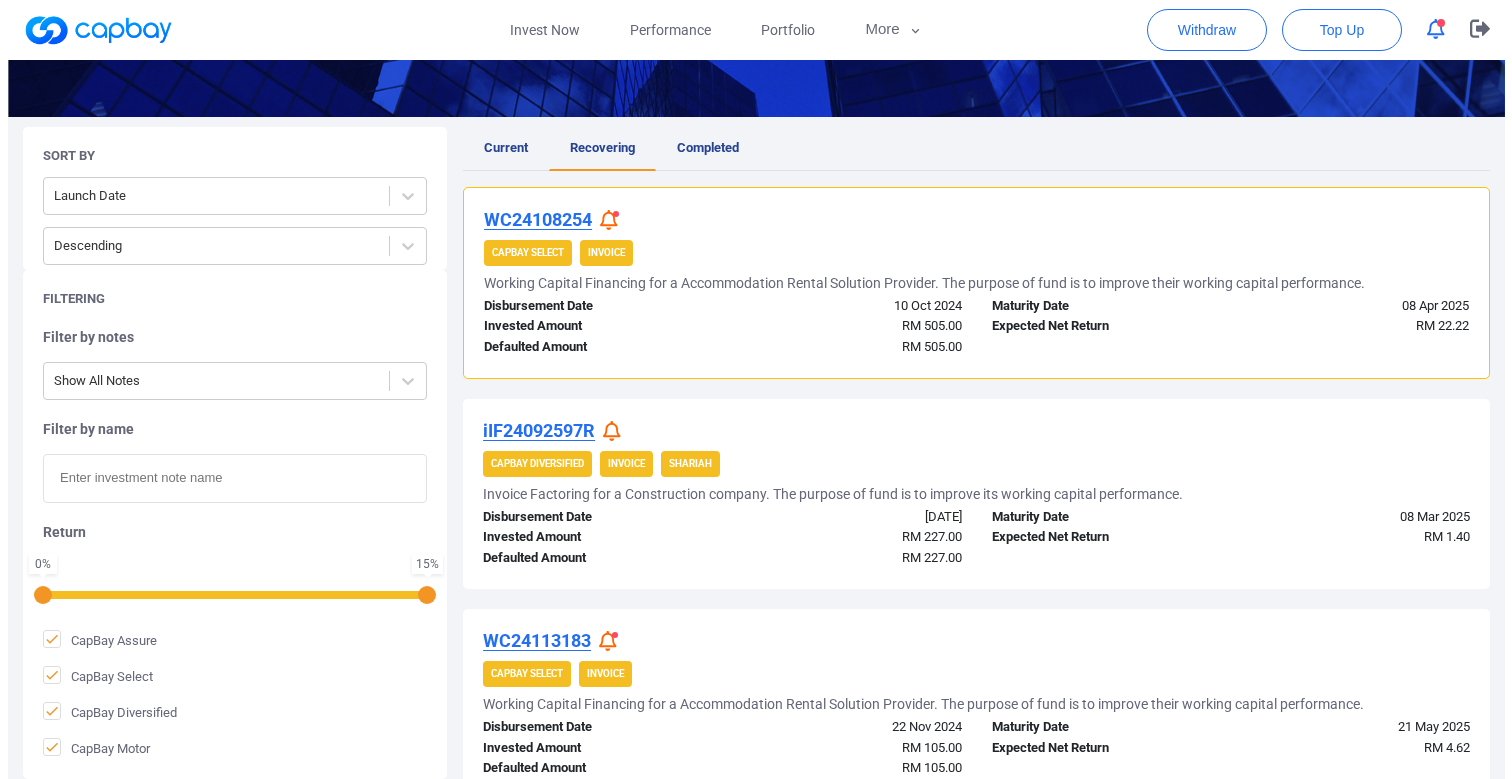 scroll, scrollTop: 357, scrollLeft: 0, axis: vertical 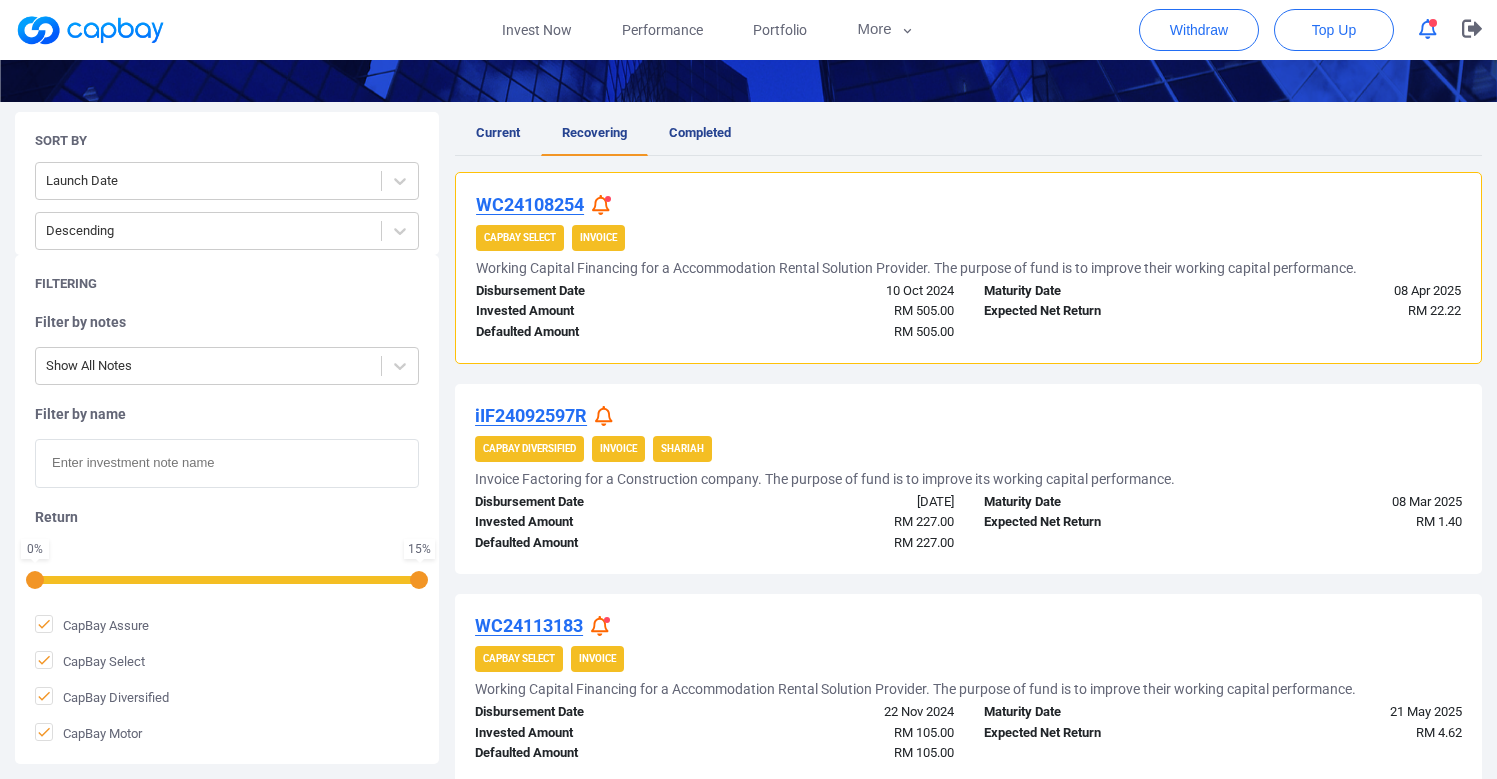 click 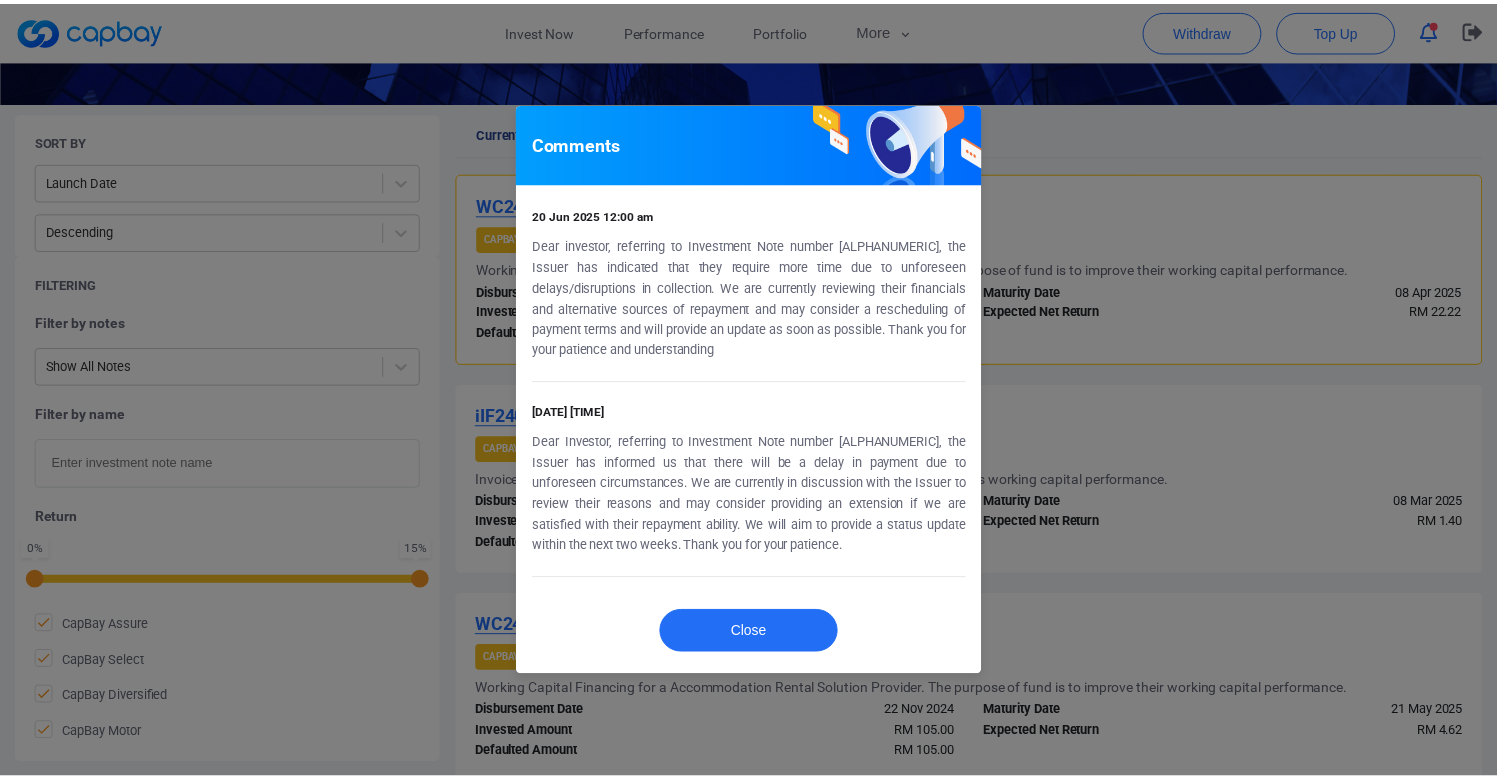 scroll, scrollTop: 0, scrollLeft: 0, axis: both 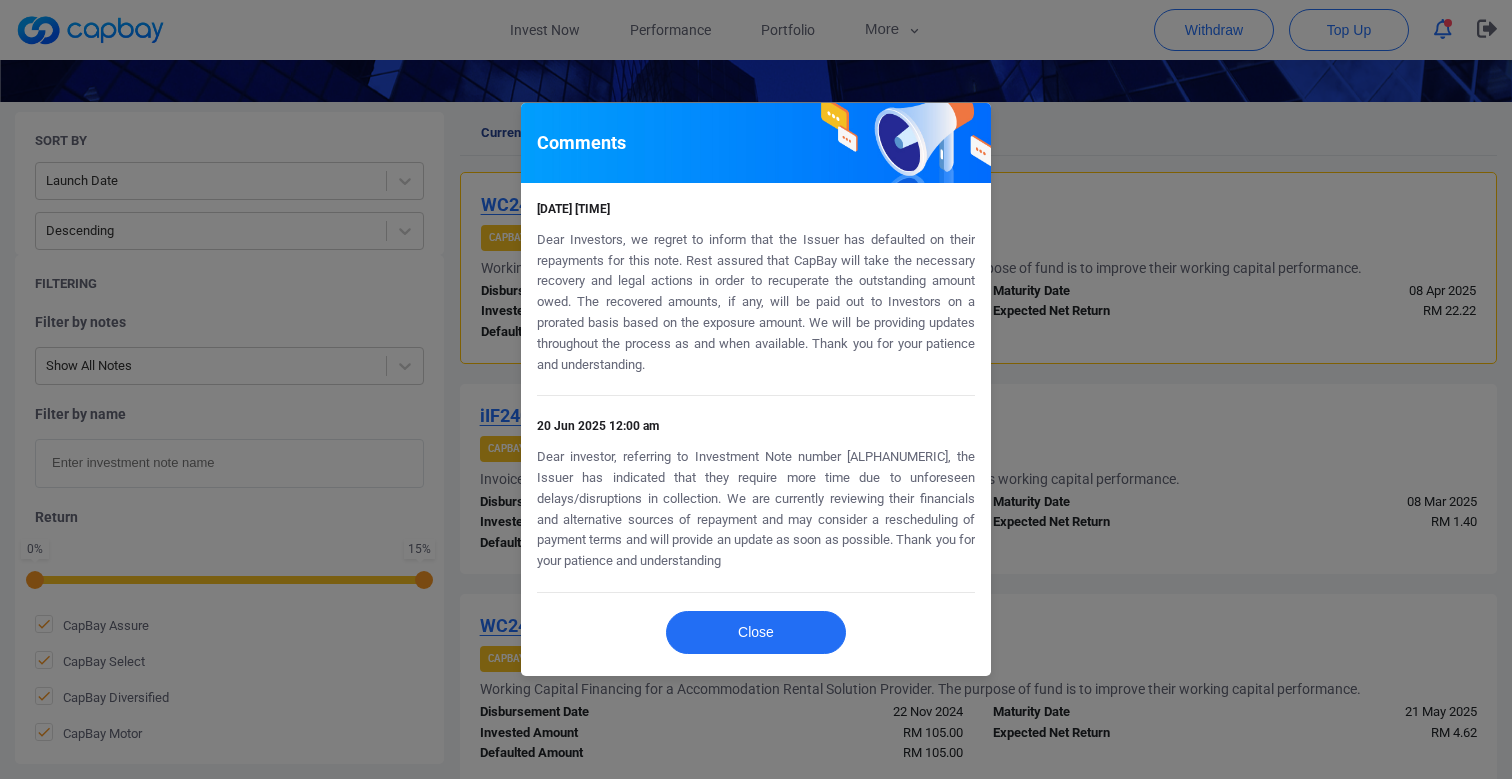 click on "Comments [DATE] [TIME] Dear Investors, we regret to inform that the Issuer has defaulted on their repayments for this note. Rest assured that CapBay will take the necessary recovery and legal actions in order to recuperate the outstanding amount owed. The recovered amounts, if any, will be paid out to Investors on a prorated basis based on the exposure amount. We will be providing updates throughout the process as and when available. Thank you for your patience and understanding. [DATE] [TIME] Dear investor, referring to Investment Note number [NOTE_ID], the Issuer has indicated that they require more time due to unforeseen delays/disruptions in collection. We are currently reviewing their financials and alternative sources of repayment and may consider a rescheduling of payment terms and will provide an update as soon as possible. Thank you for your patience and understanding [DATE] [TIME] Close" at bounding box center (756, 389) 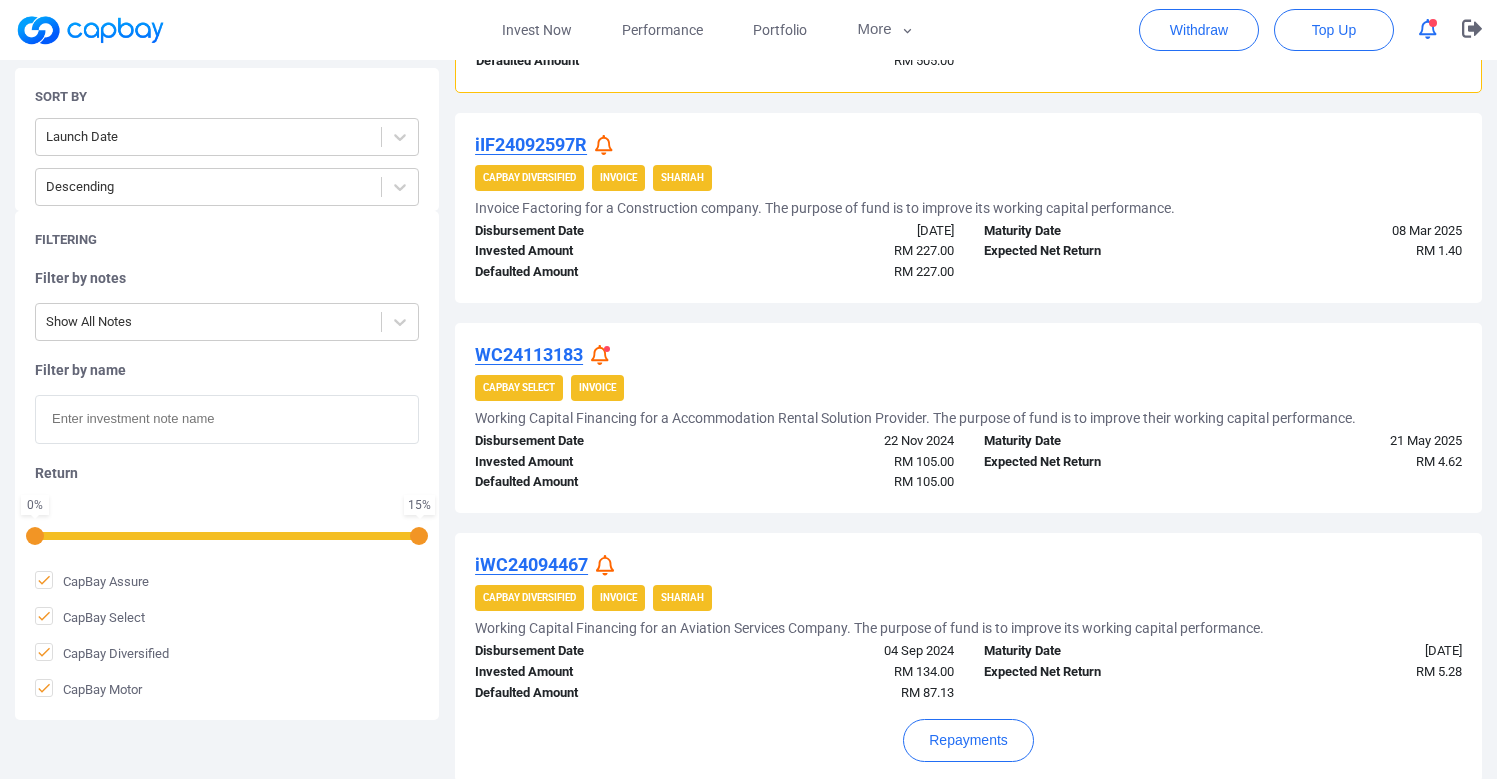 scroll, scrollTop: 725, scrollLeft: 0, axis: vertical 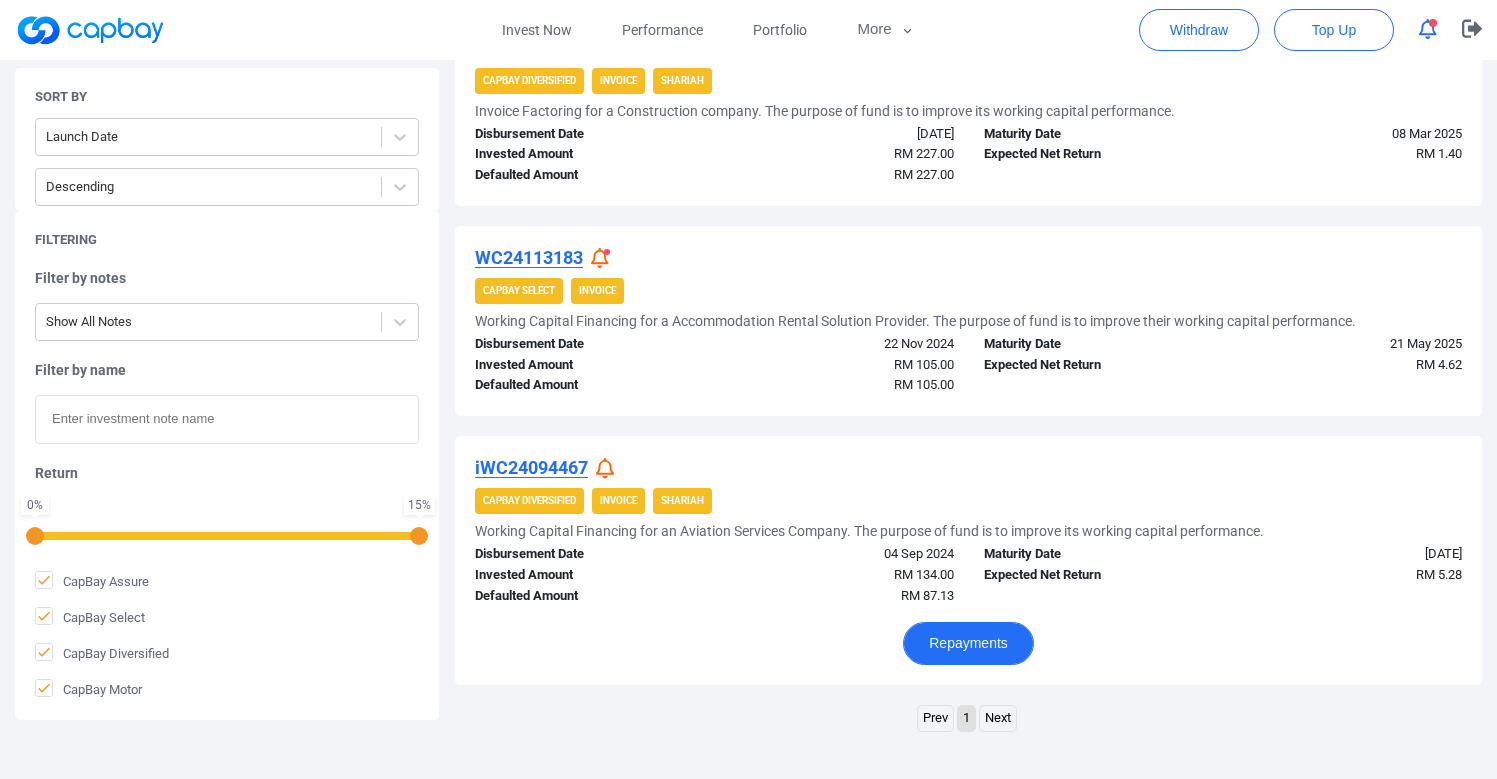 click on "Repayments" at bounding box center [968, 643] 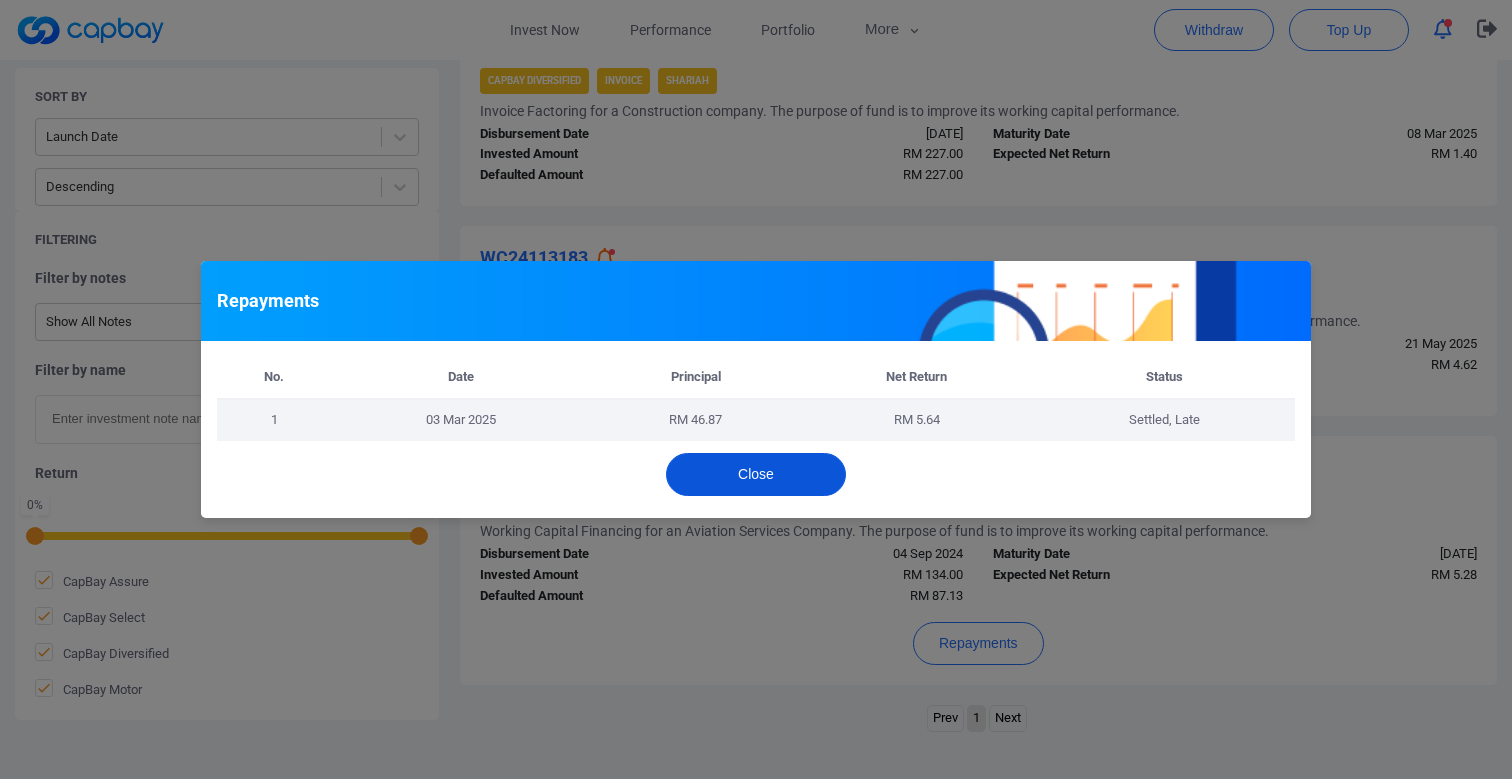click on "Close" at bounding box center (756, 474) 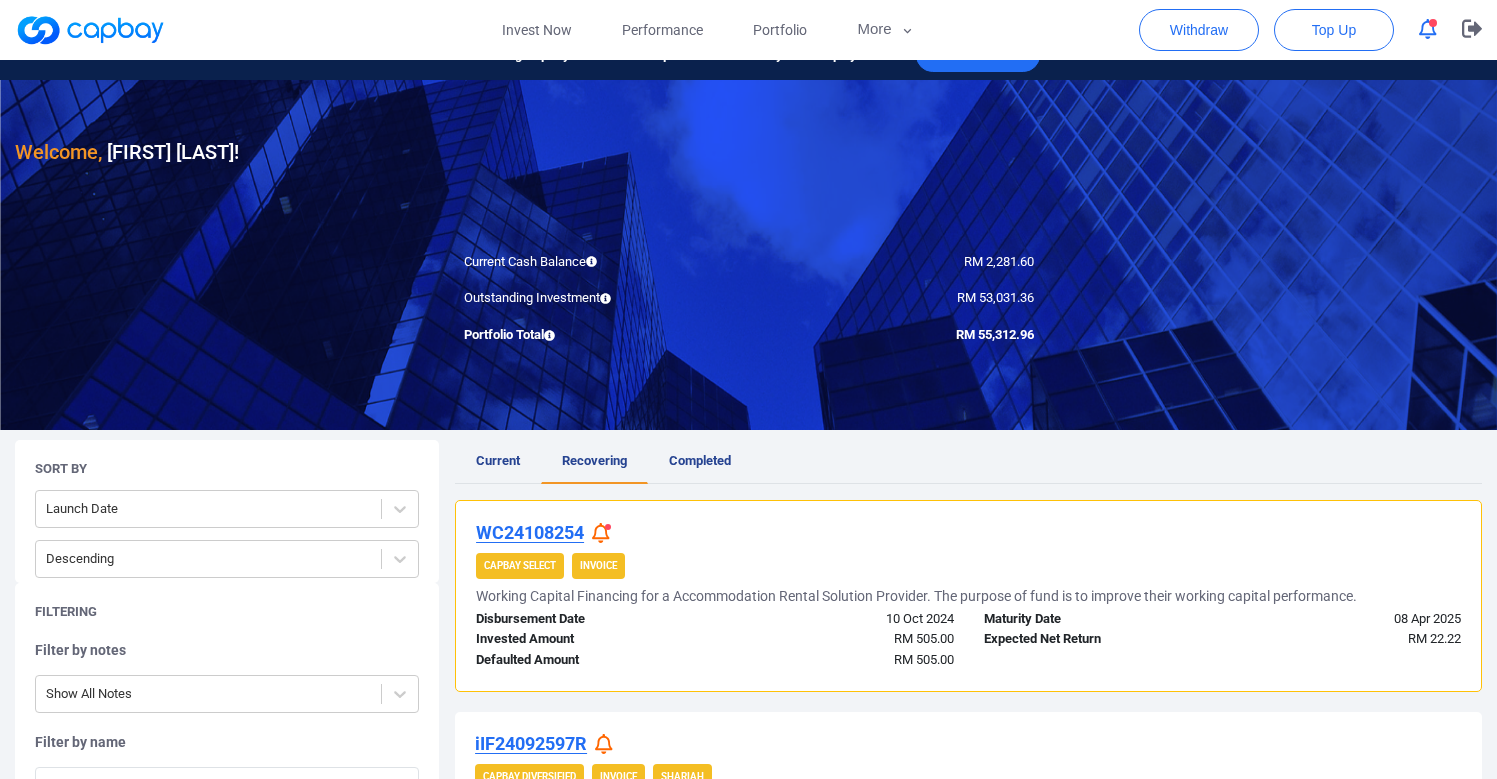 scroll, scrollTop: 0, scrollLeft: 0, axis: both 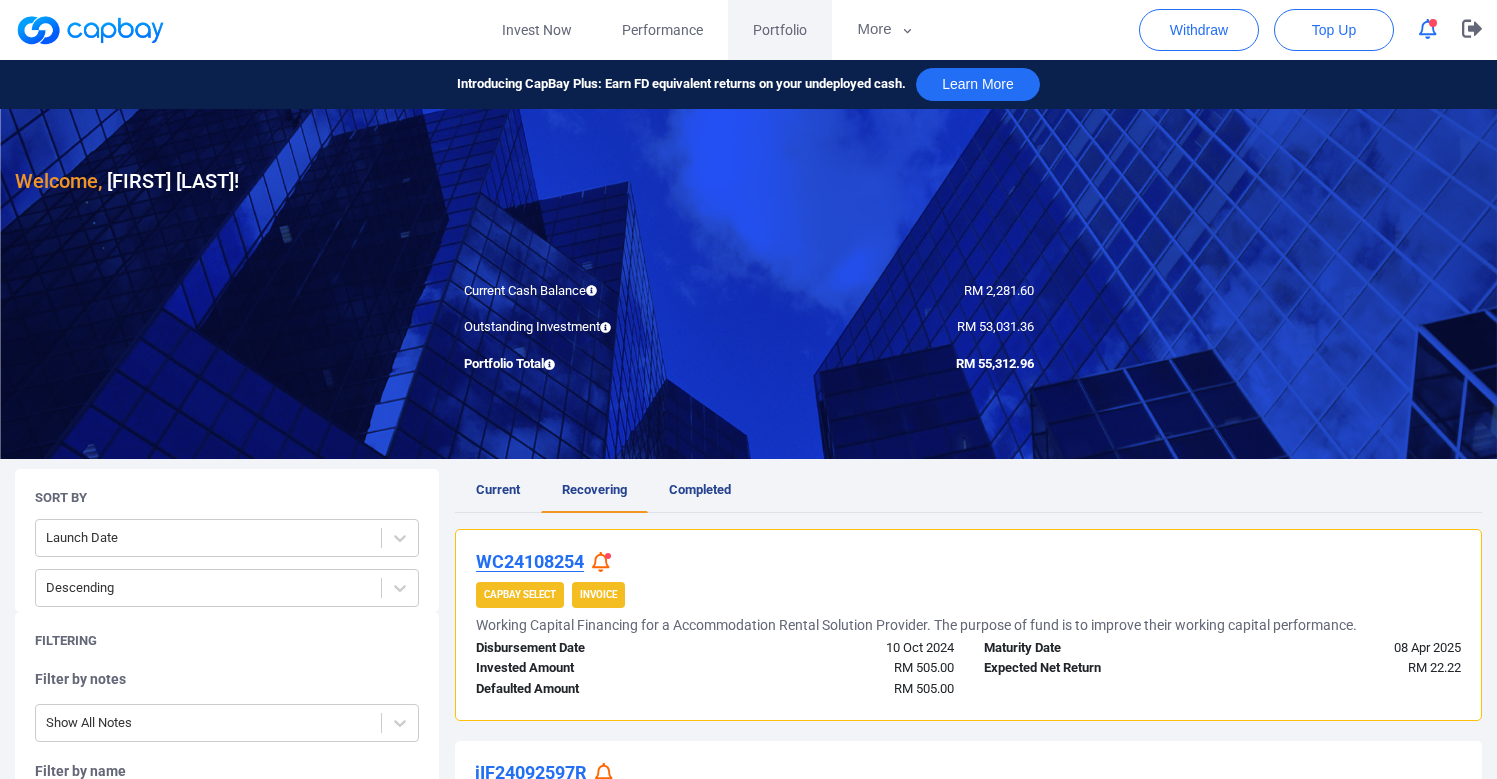 click on "Portfolio" at bounding box center [780, 30] 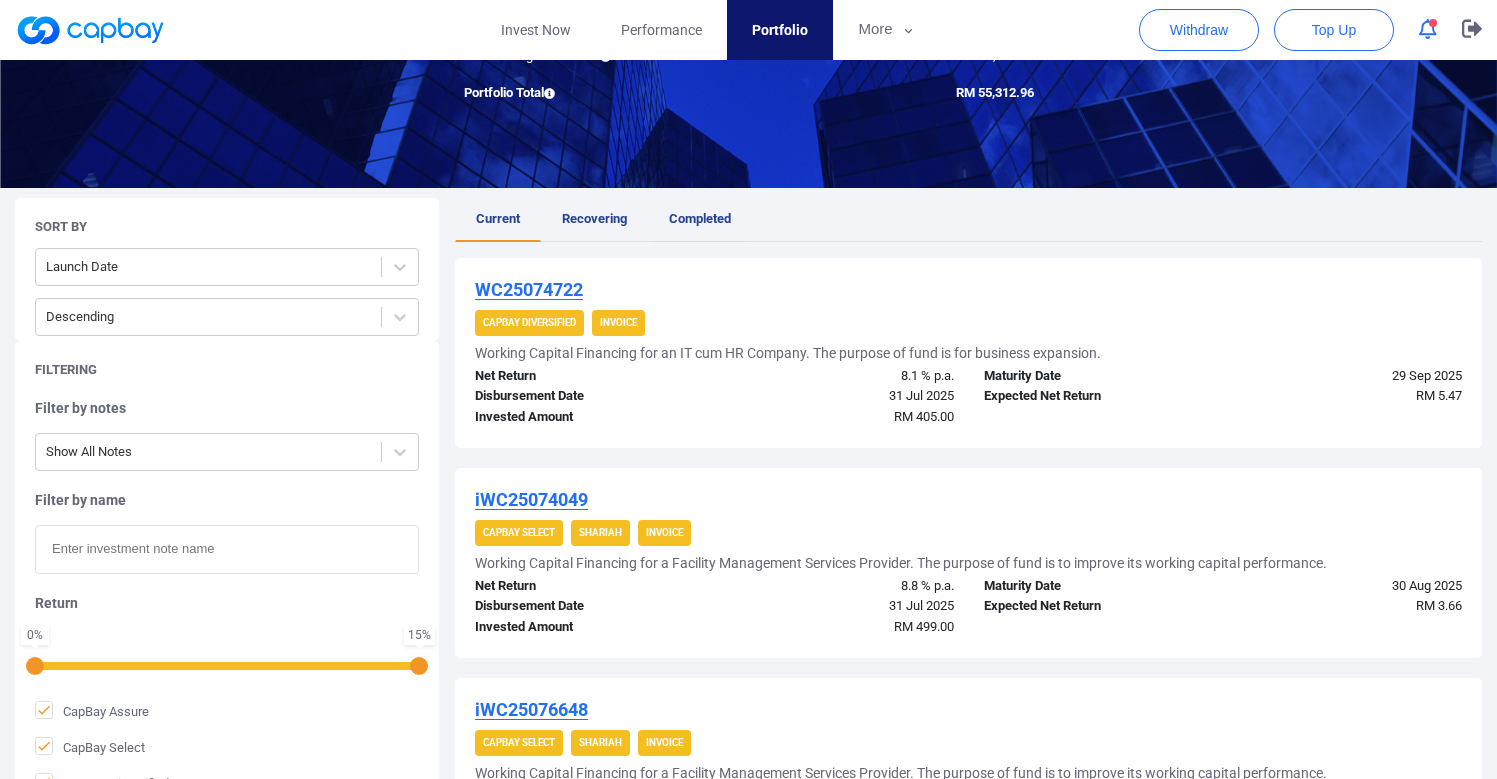 scroll, scrollTop: 0, scrollLeft: 0, axis: both 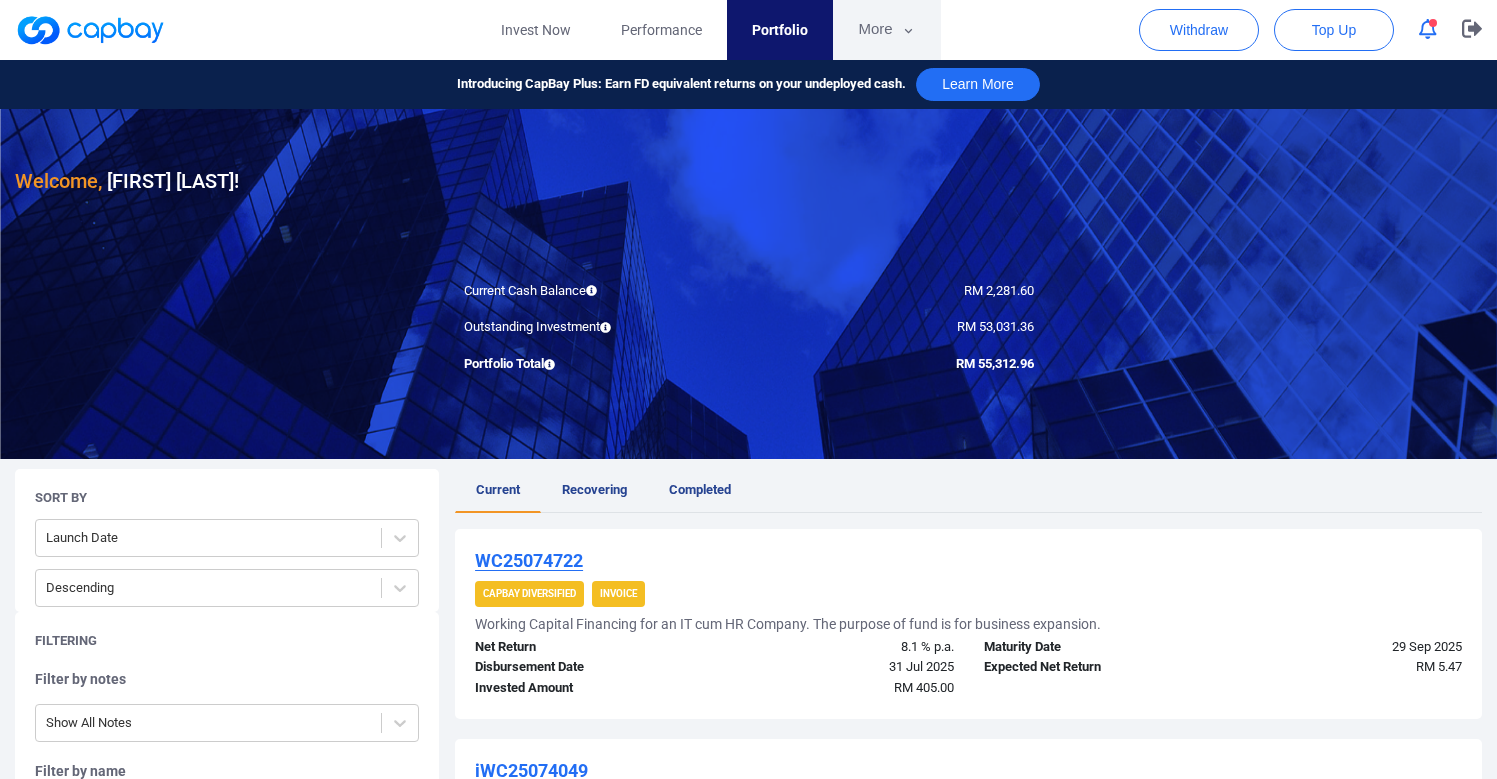 click on "More" at bounding box center (886, 30) 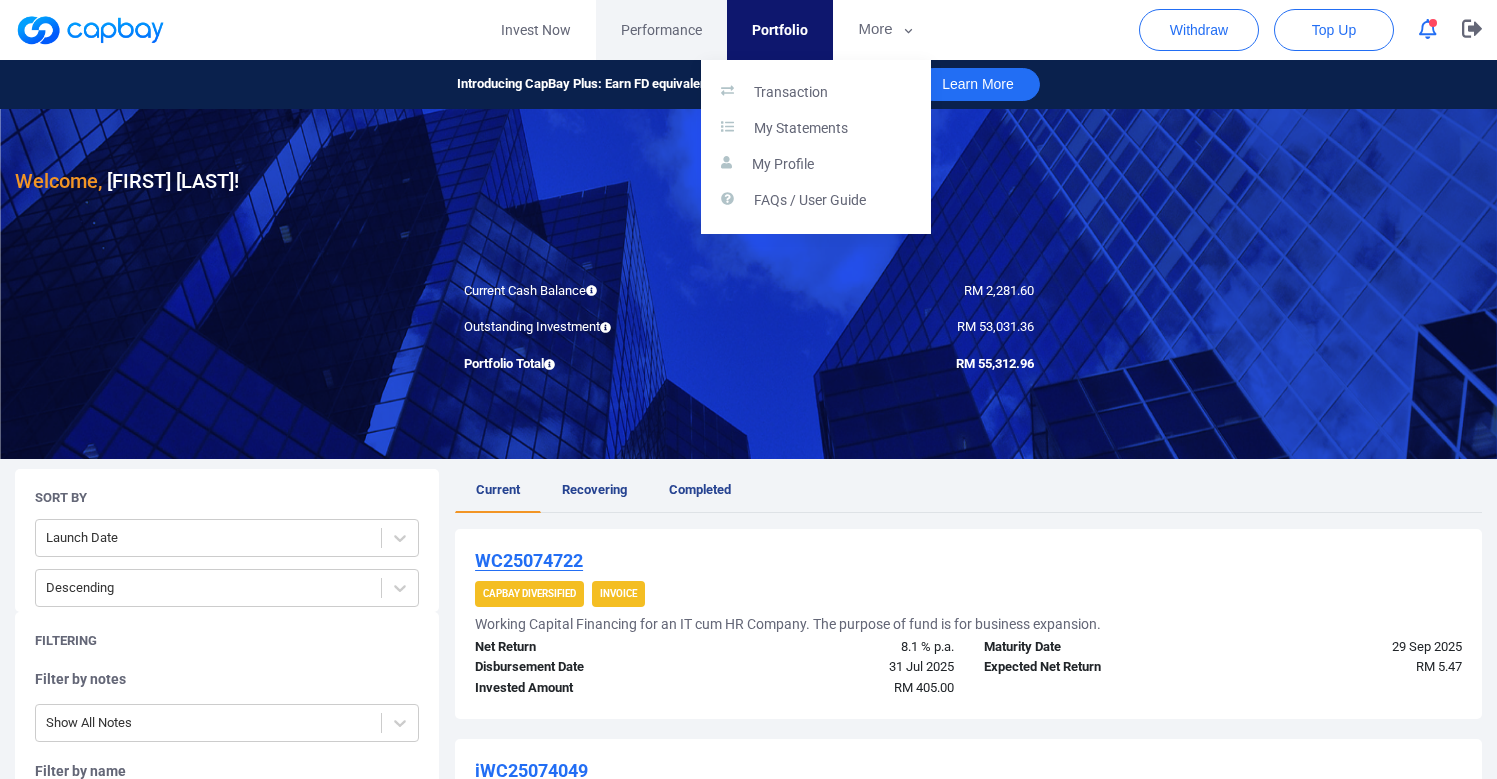 click at bounding box center [748, 389] 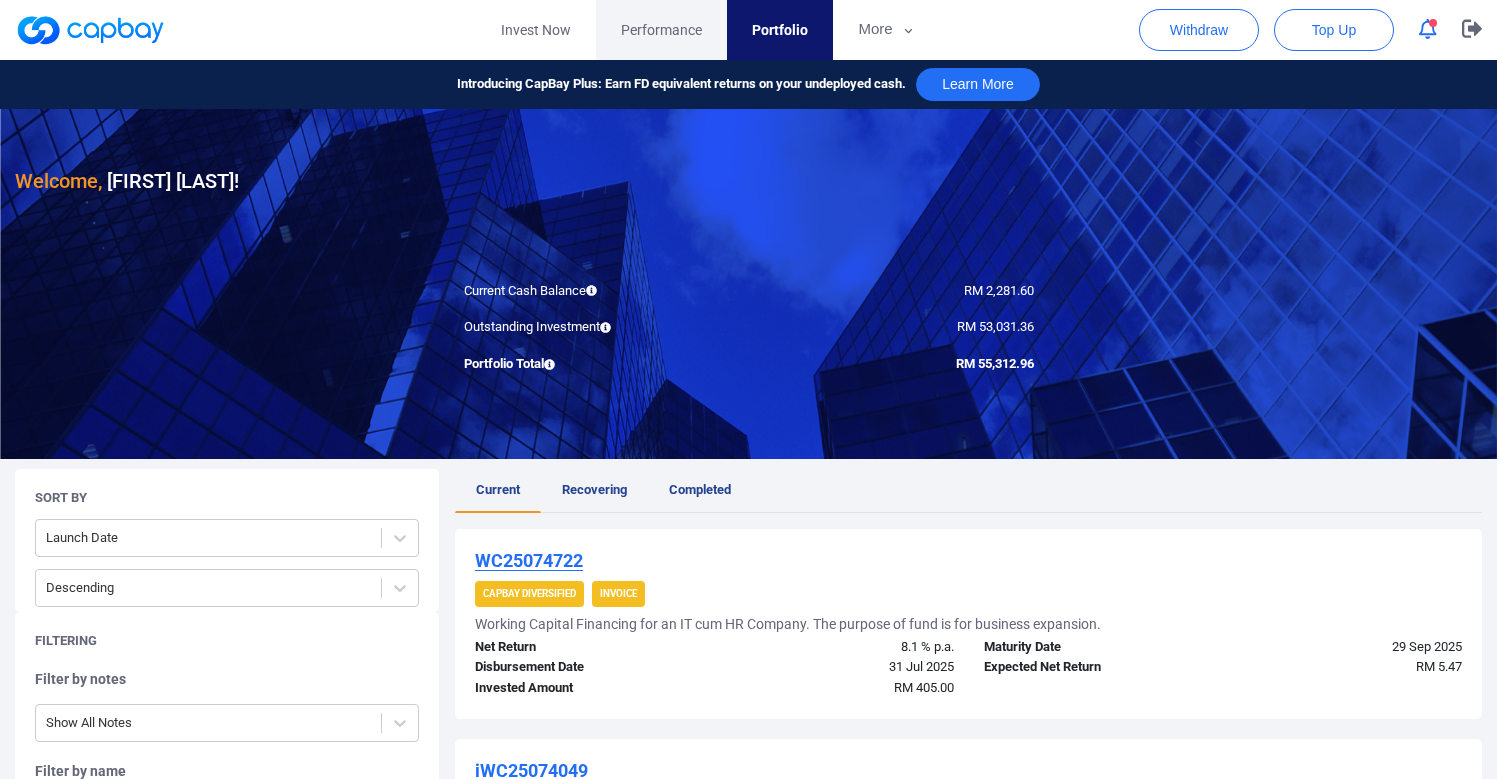 click on "Performance" at bounding box center [661, 30] 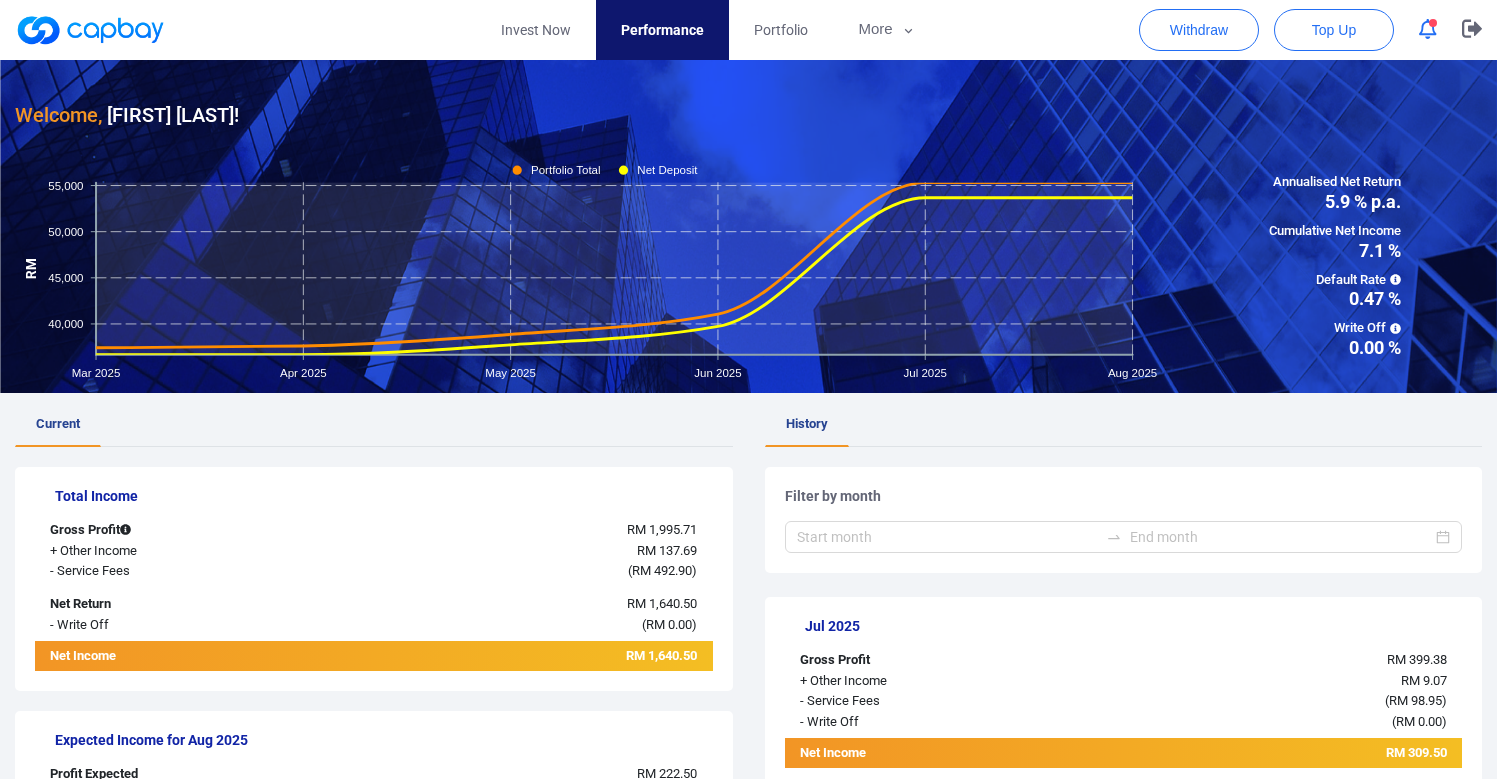 scroll, scrollTop: 0, scrollLeft: 0, axis: both 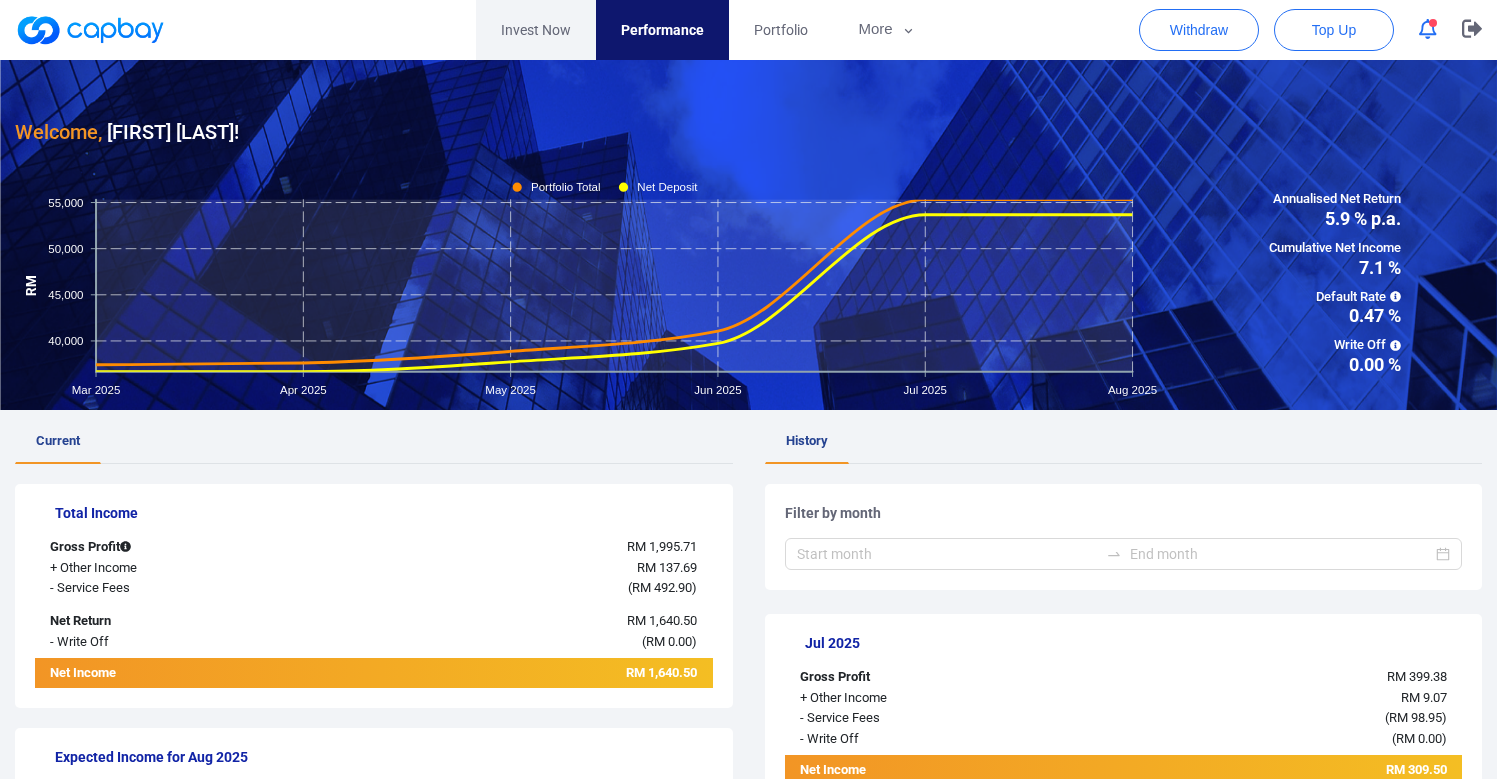 click on "Invest Now" at bounding box center (536, 30) 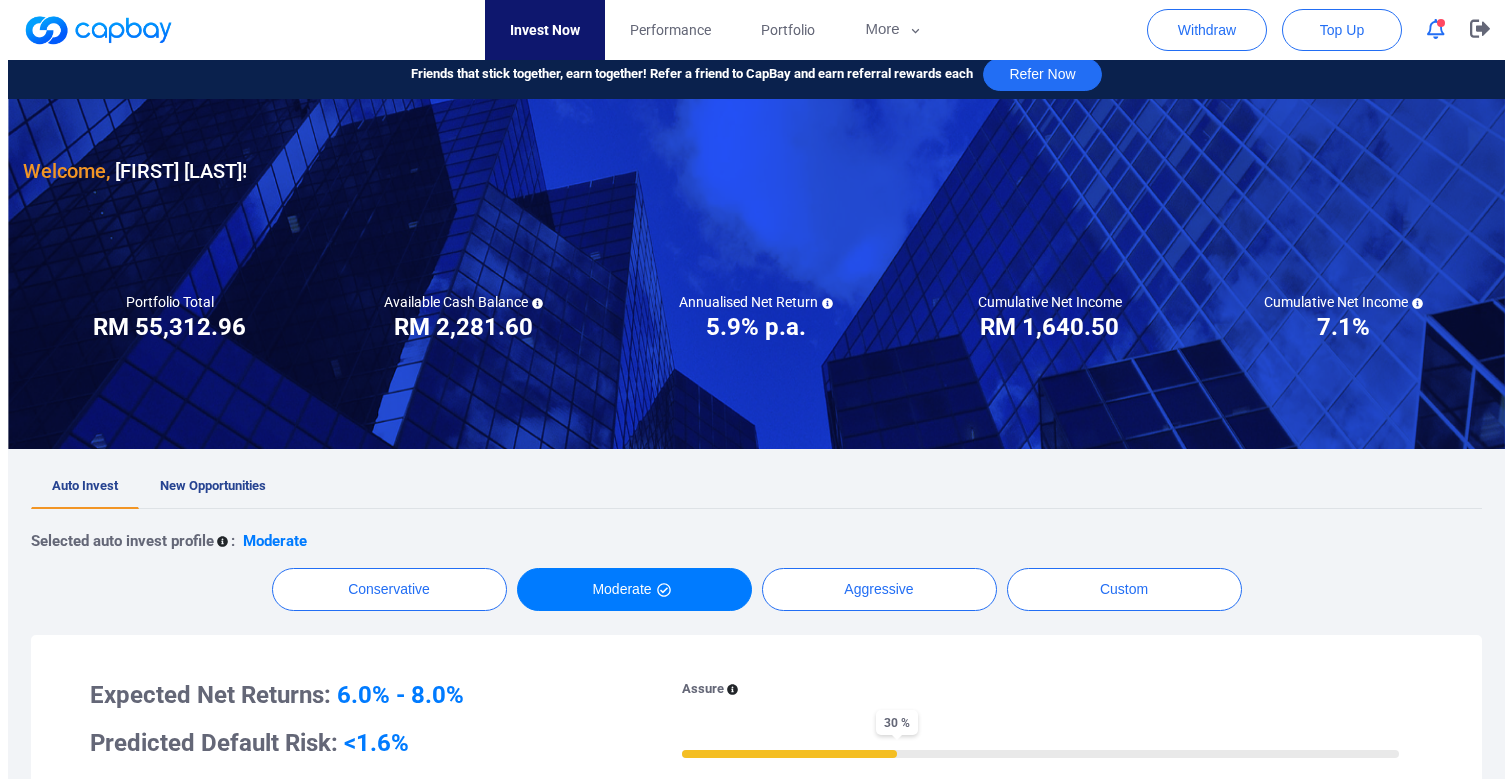 scroll, scrollTop: 0, scrollLeft: 0, axis: both 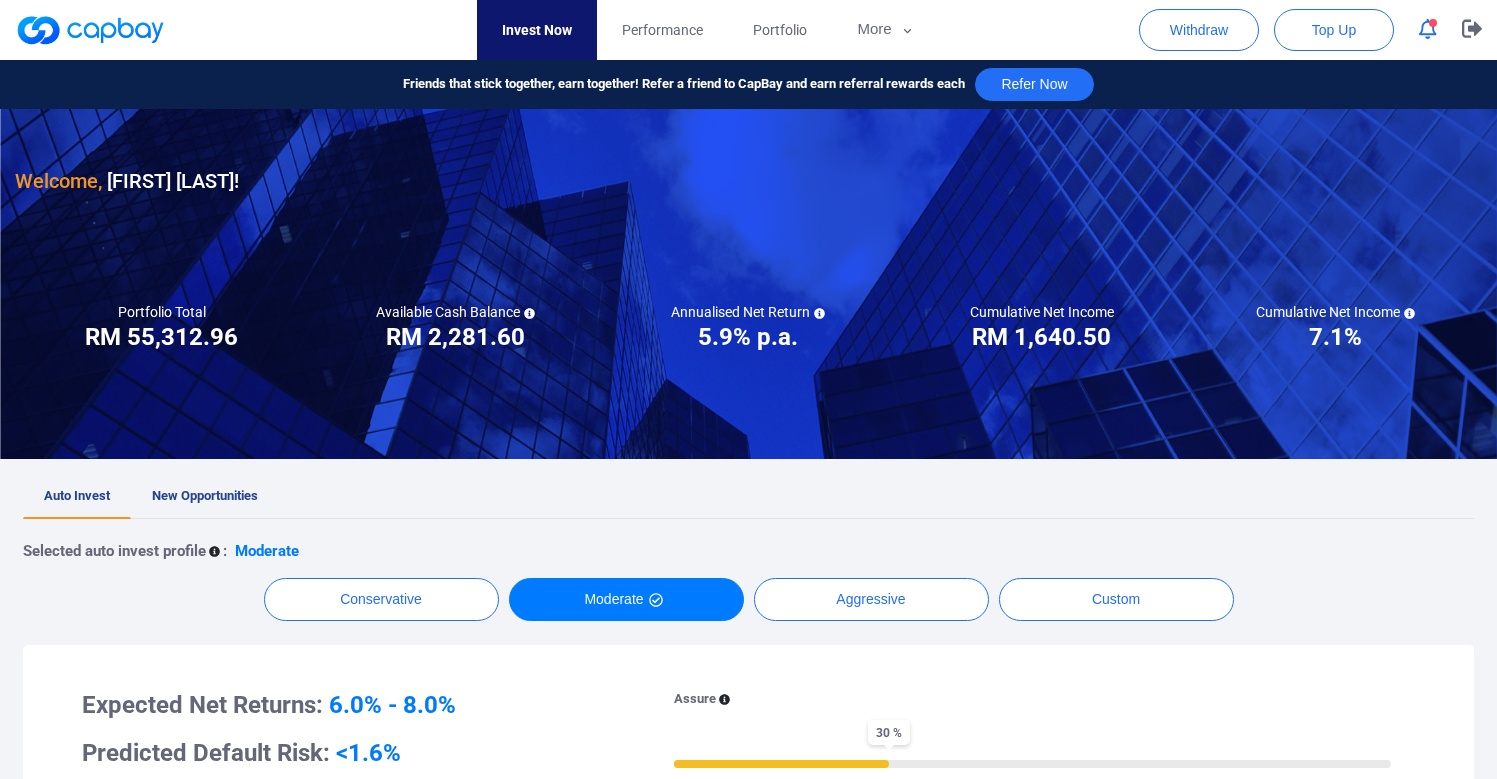 click at bounding box center [1428, 29] 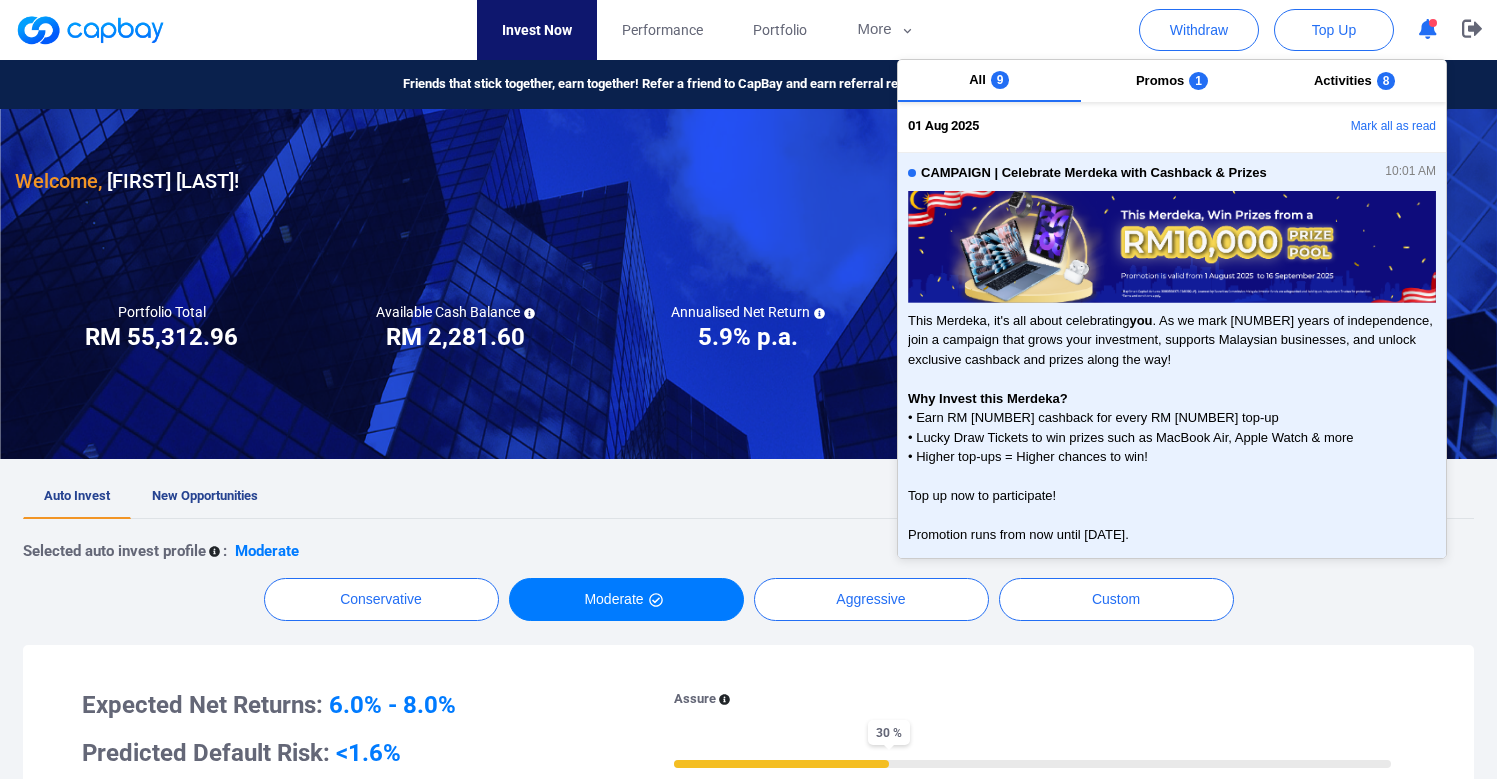 click 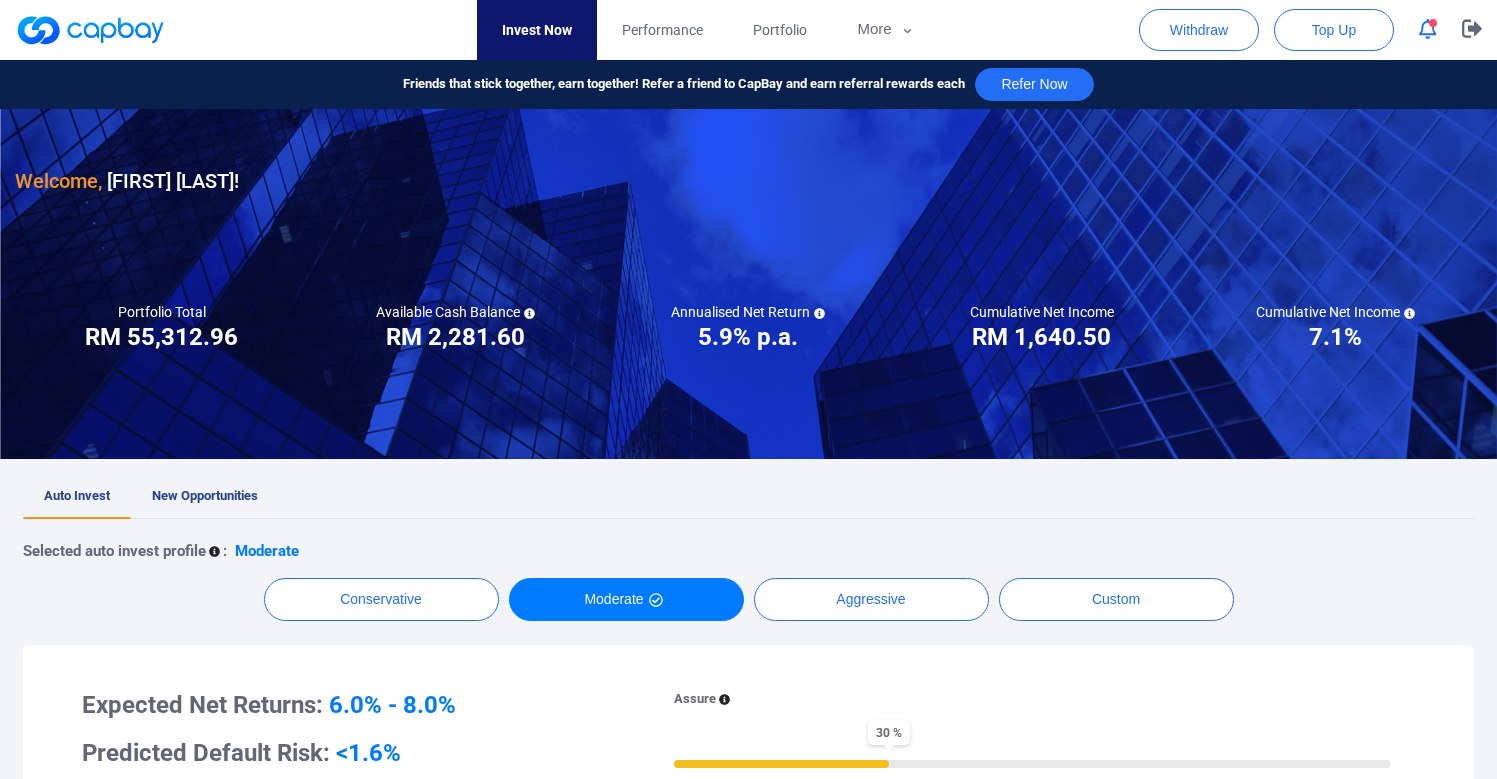 click 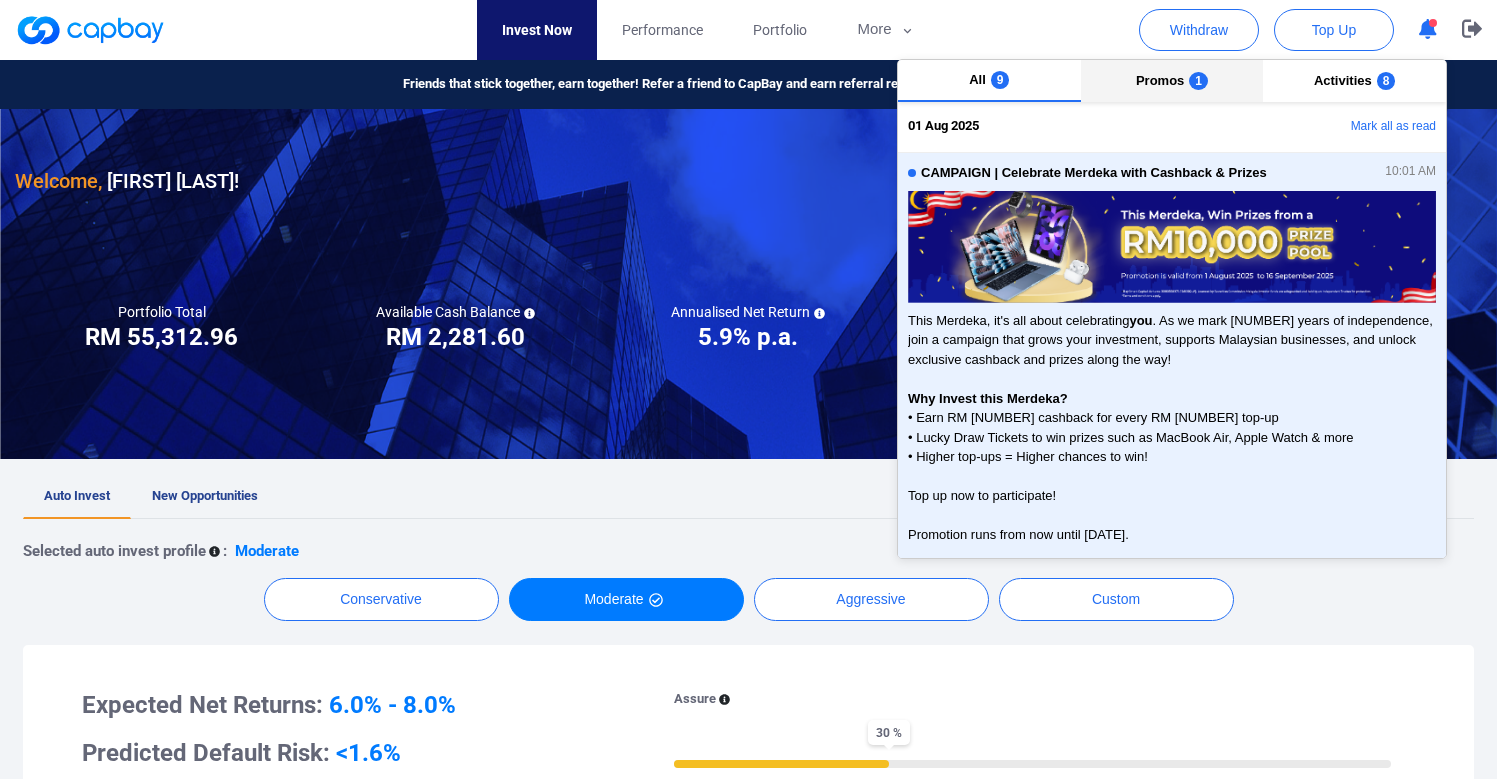 click on "Promos 1" at bounding box center [1172, 81] 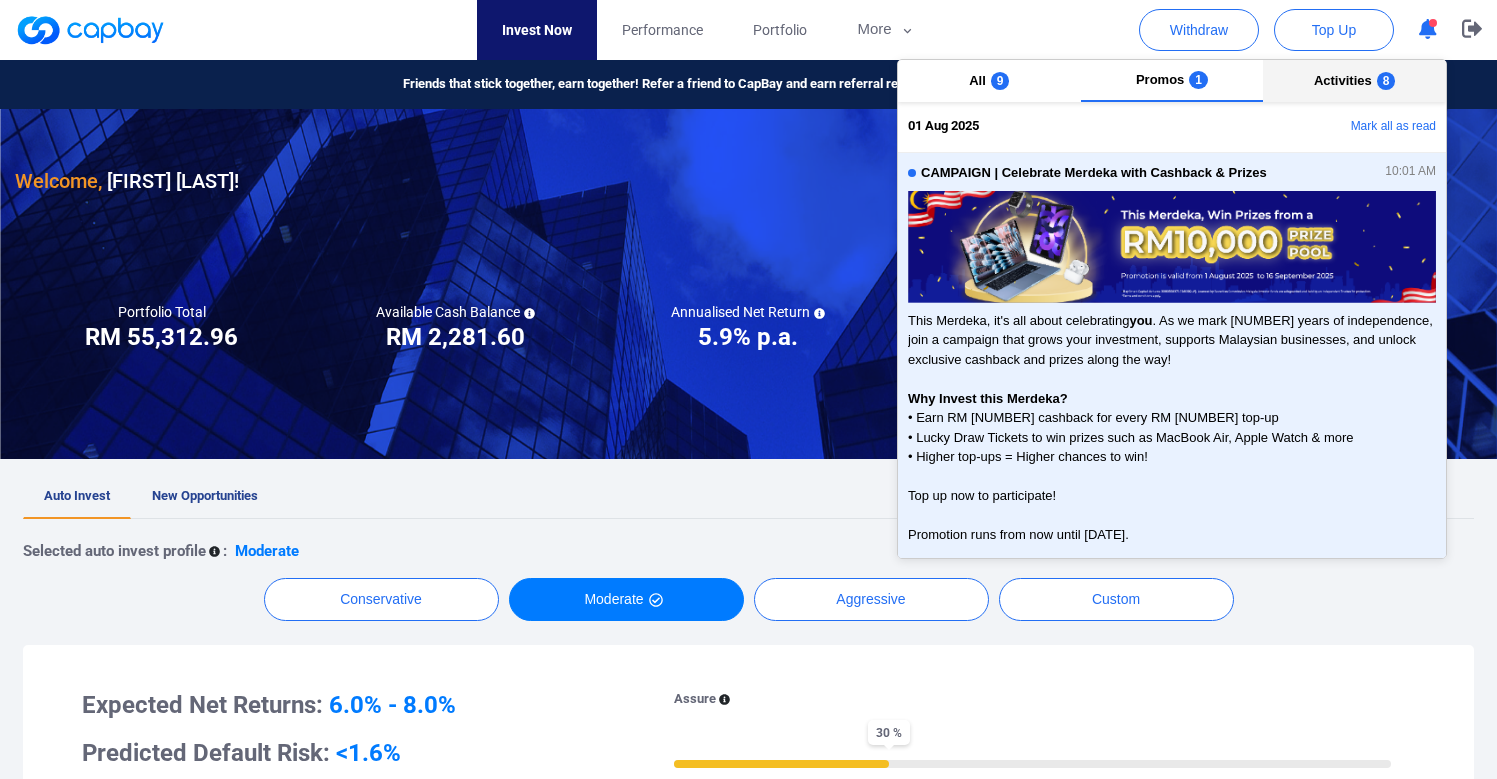 click on "Activities" at bounding box center [1343, 80] 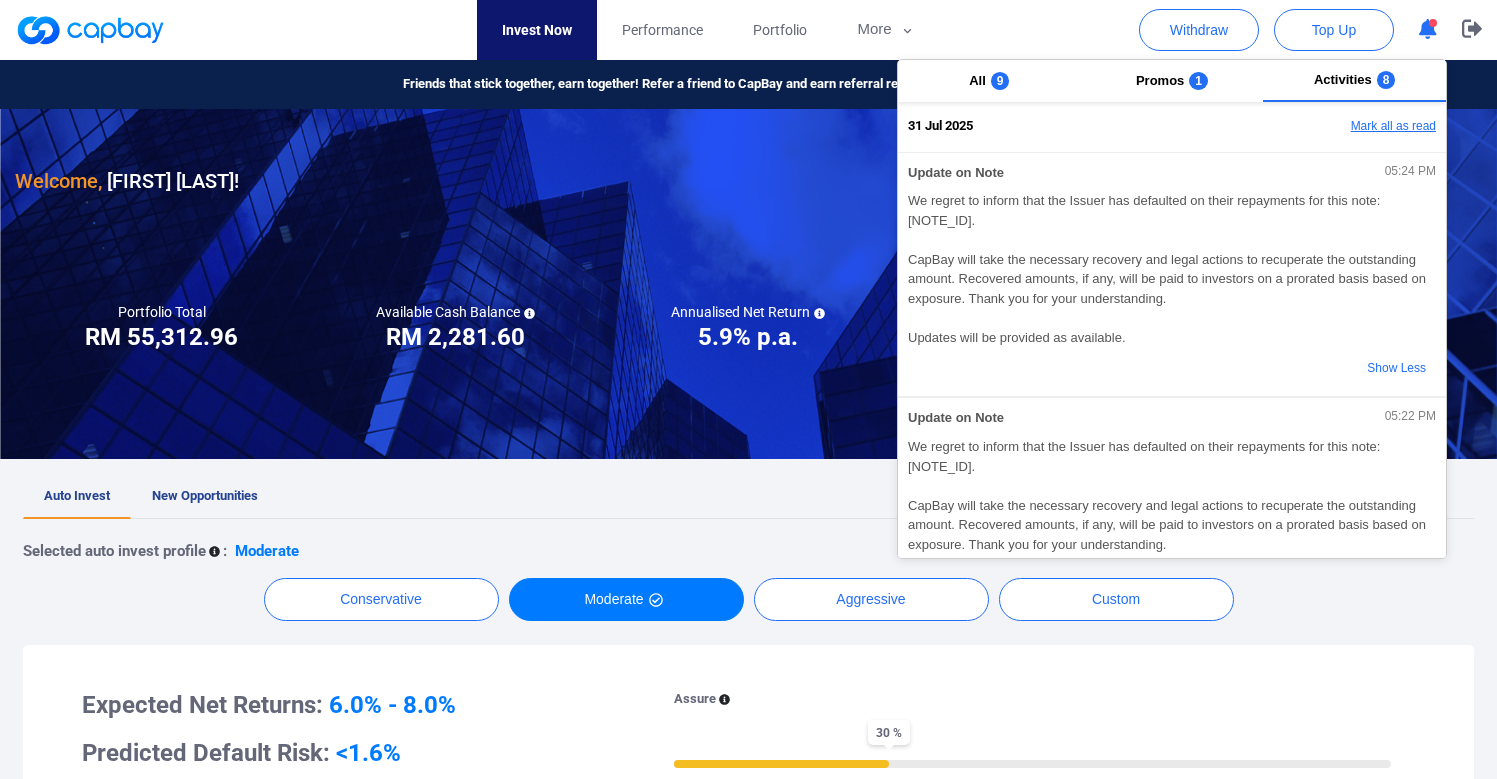 click on "Mark all as read" at bounding box center [1338, 127] 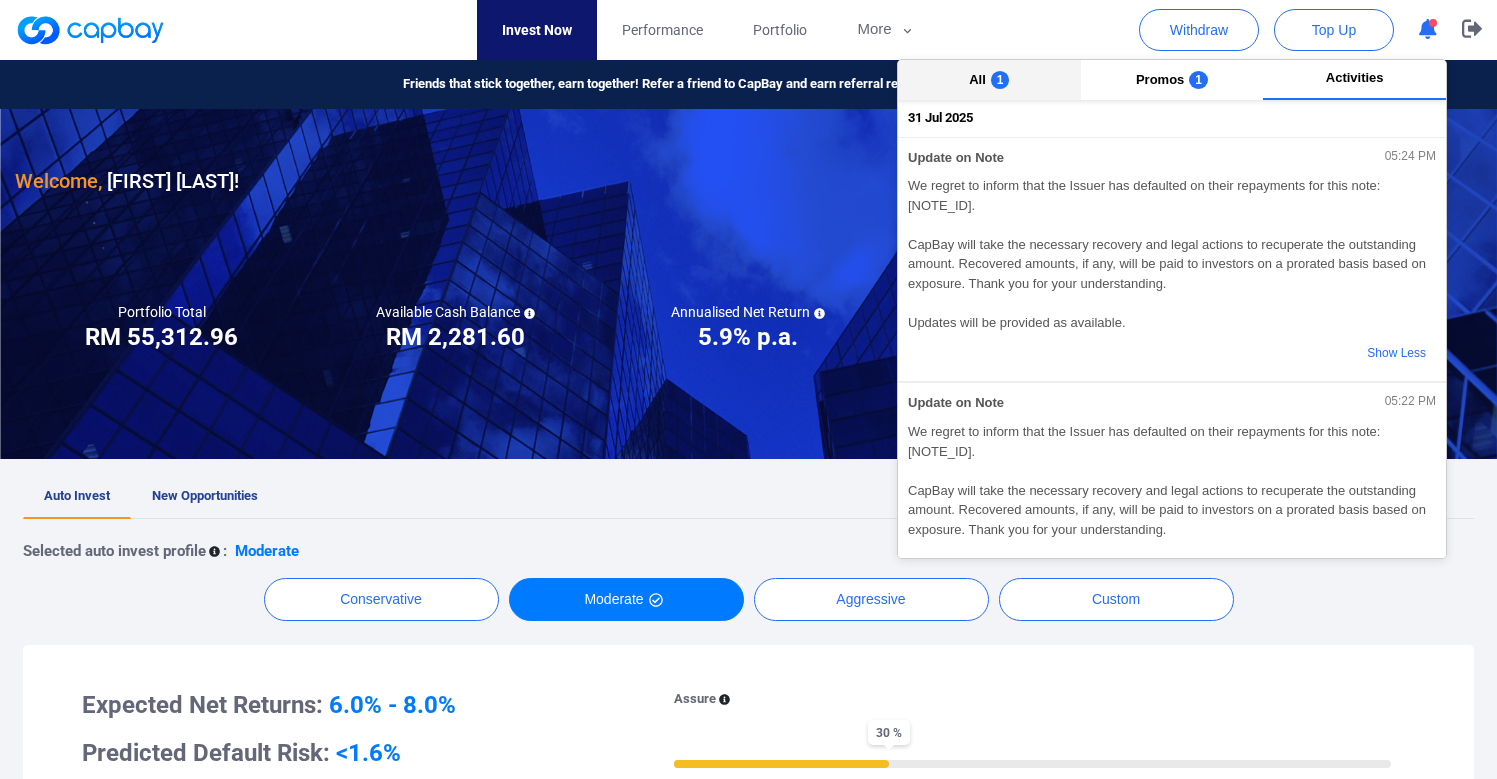drag, startPoint x: 1000, startPoint y: 76, endPoint x: 1070, endPoint y: 79, distance: 70.064255 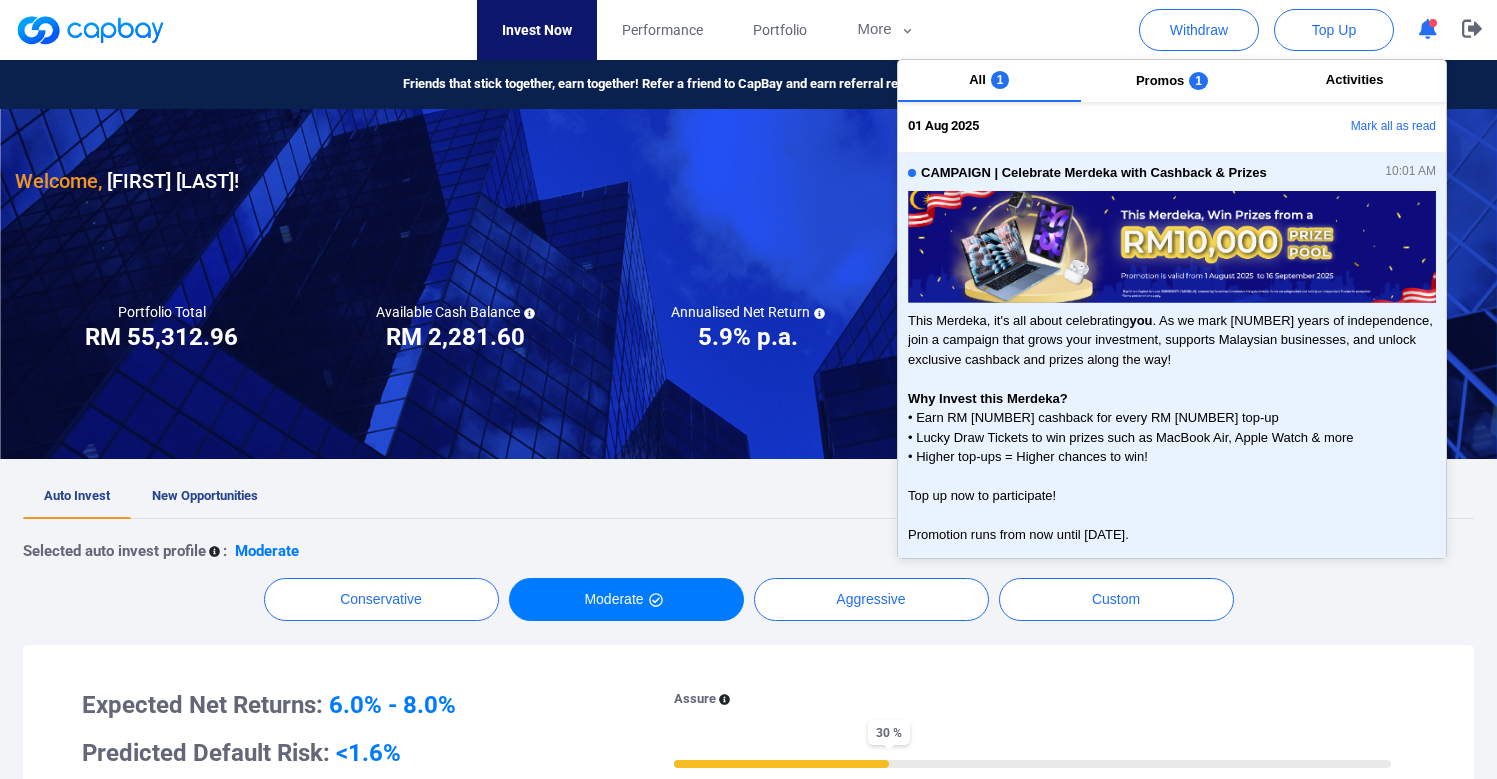 click on "Mark all as read" at bounding box center [1338, 127] 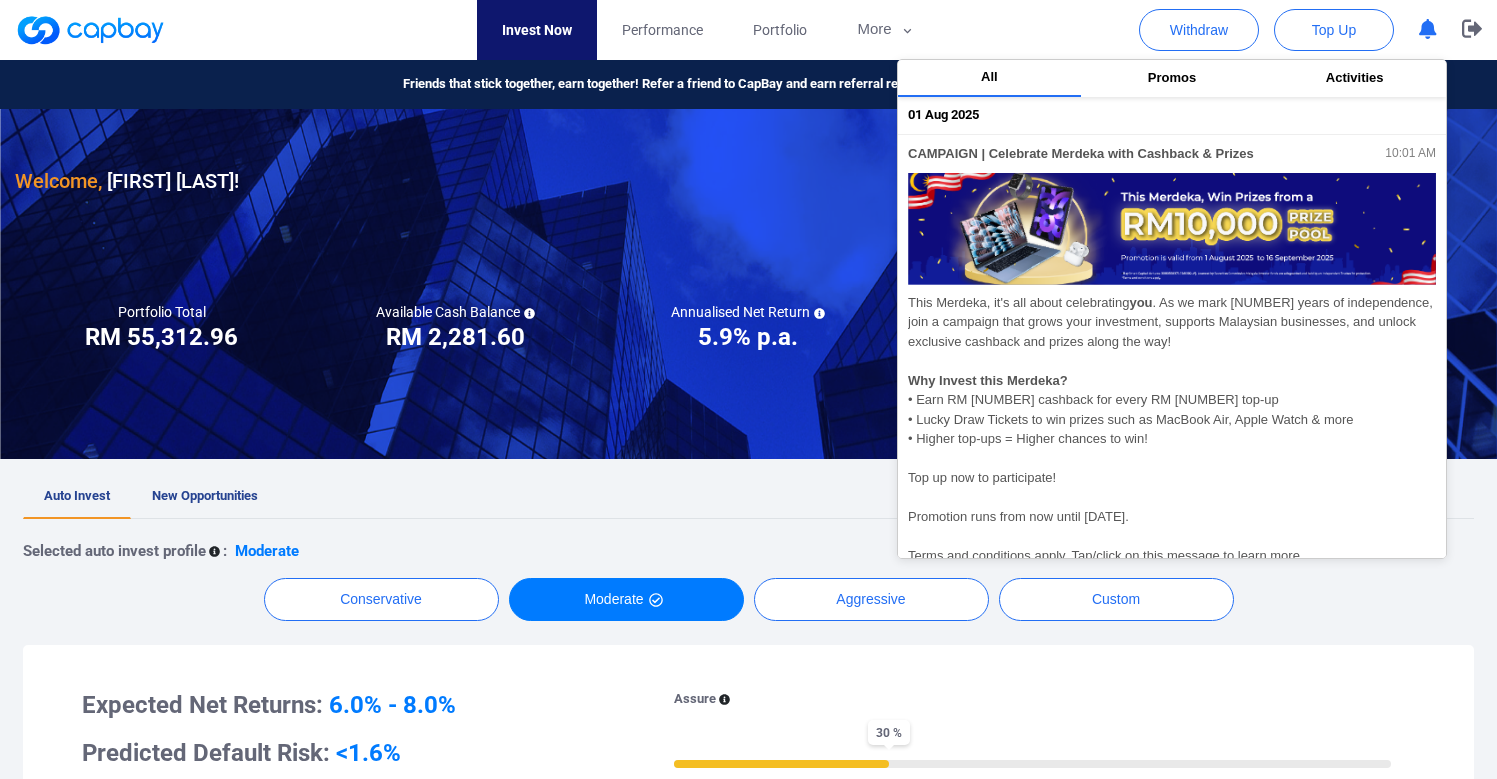 click 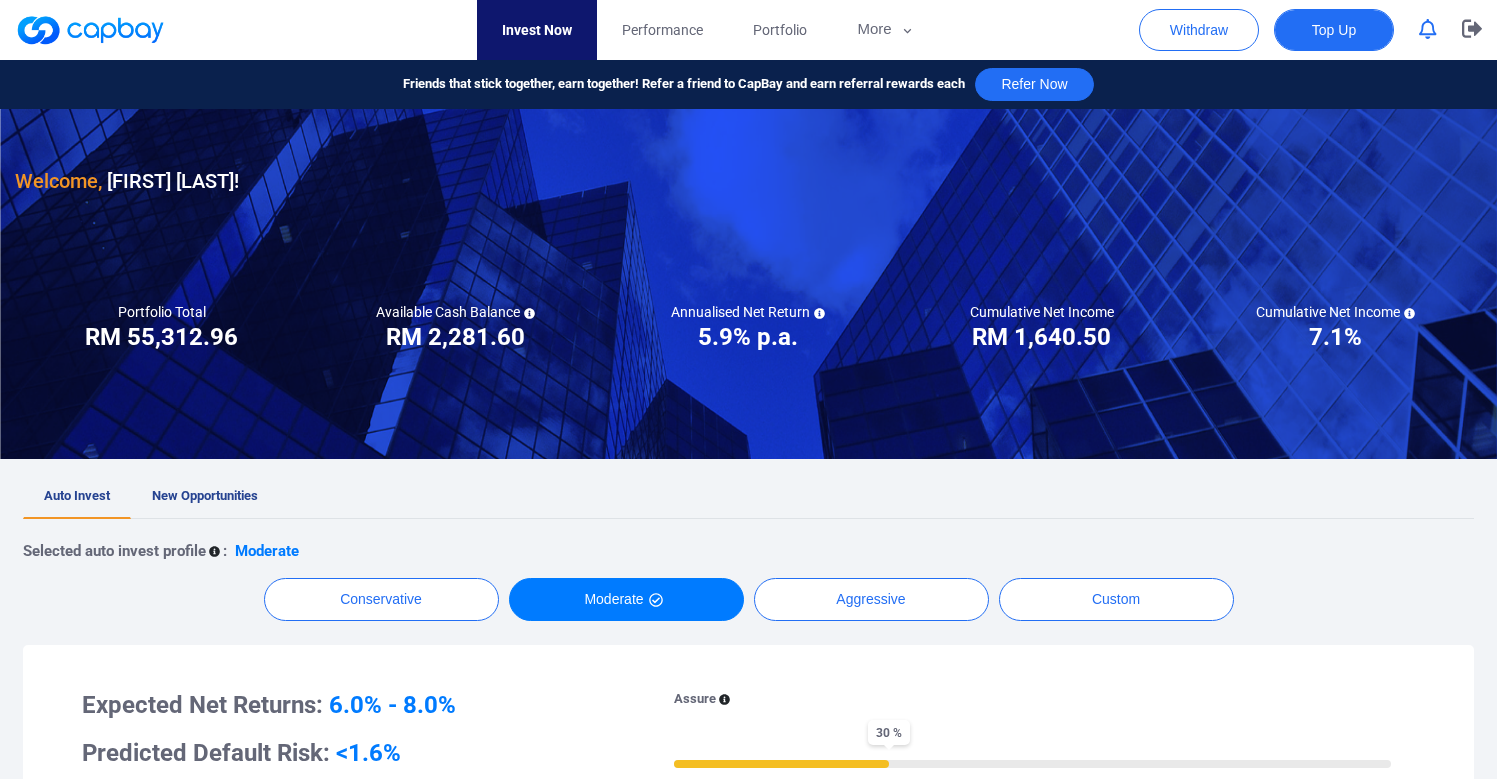 click on "Top Up" at bounding box center [1334, 30] 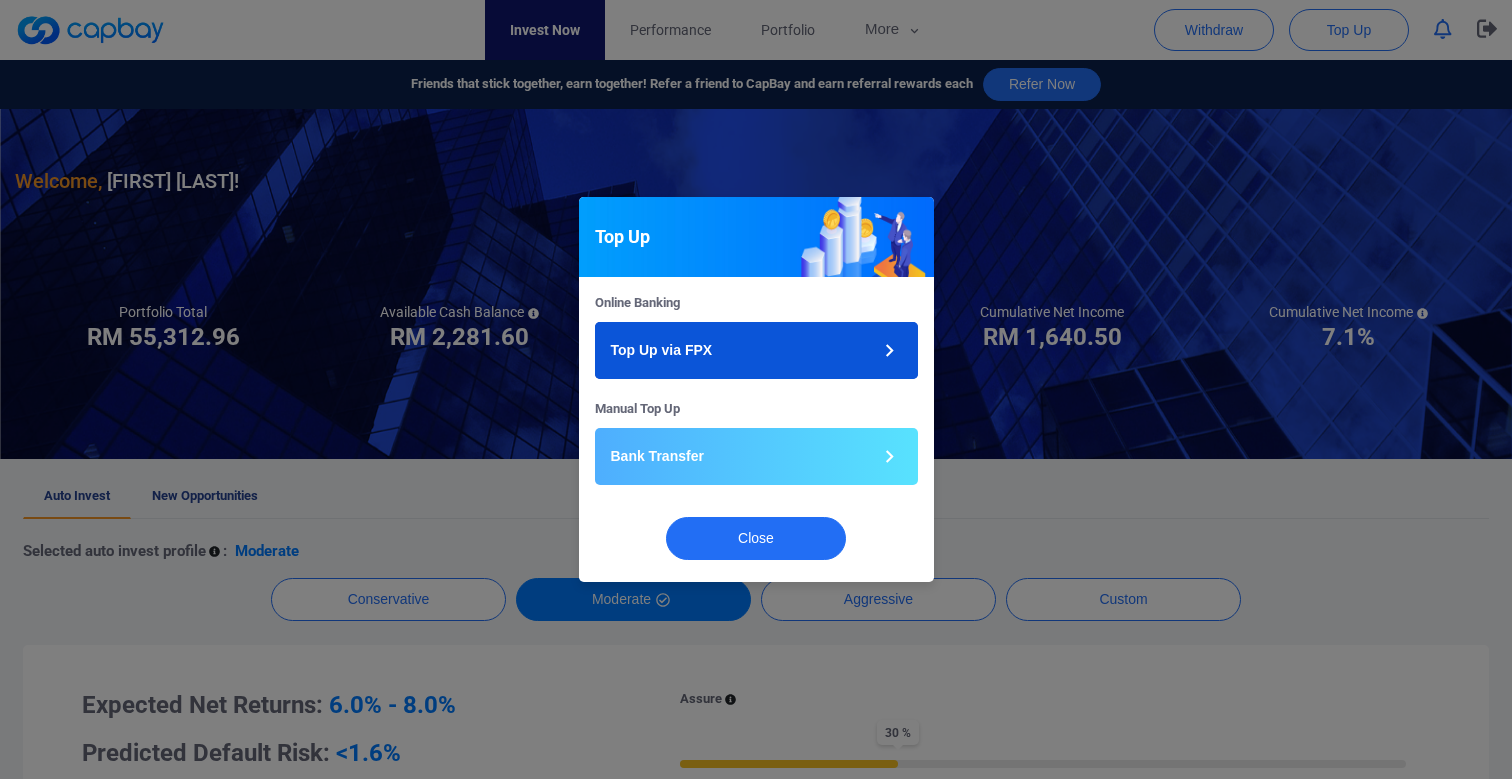 click on "Top Up via FPX" at bounding box center (756, 350) 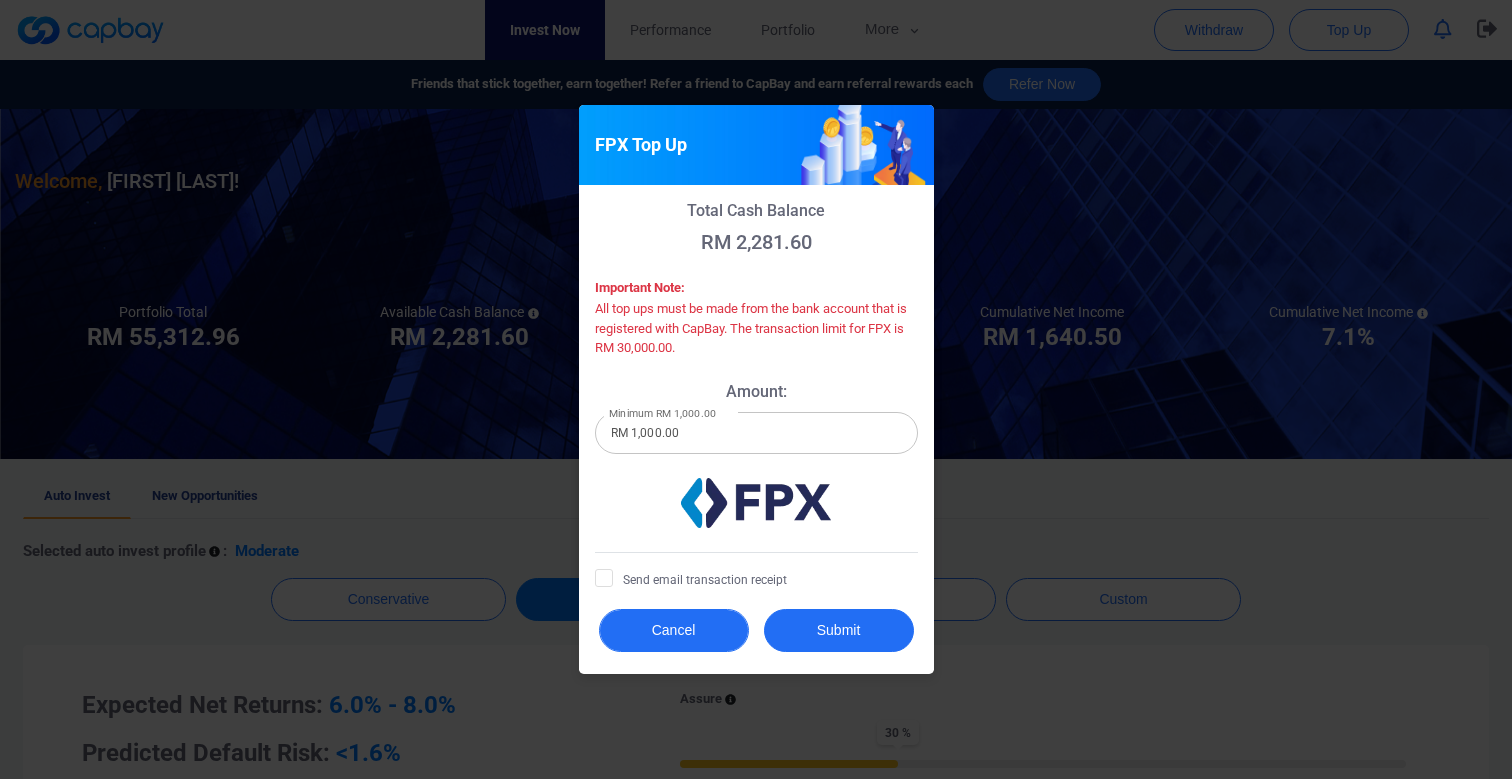 click on "Cancel" at bounding box center (674, 630) 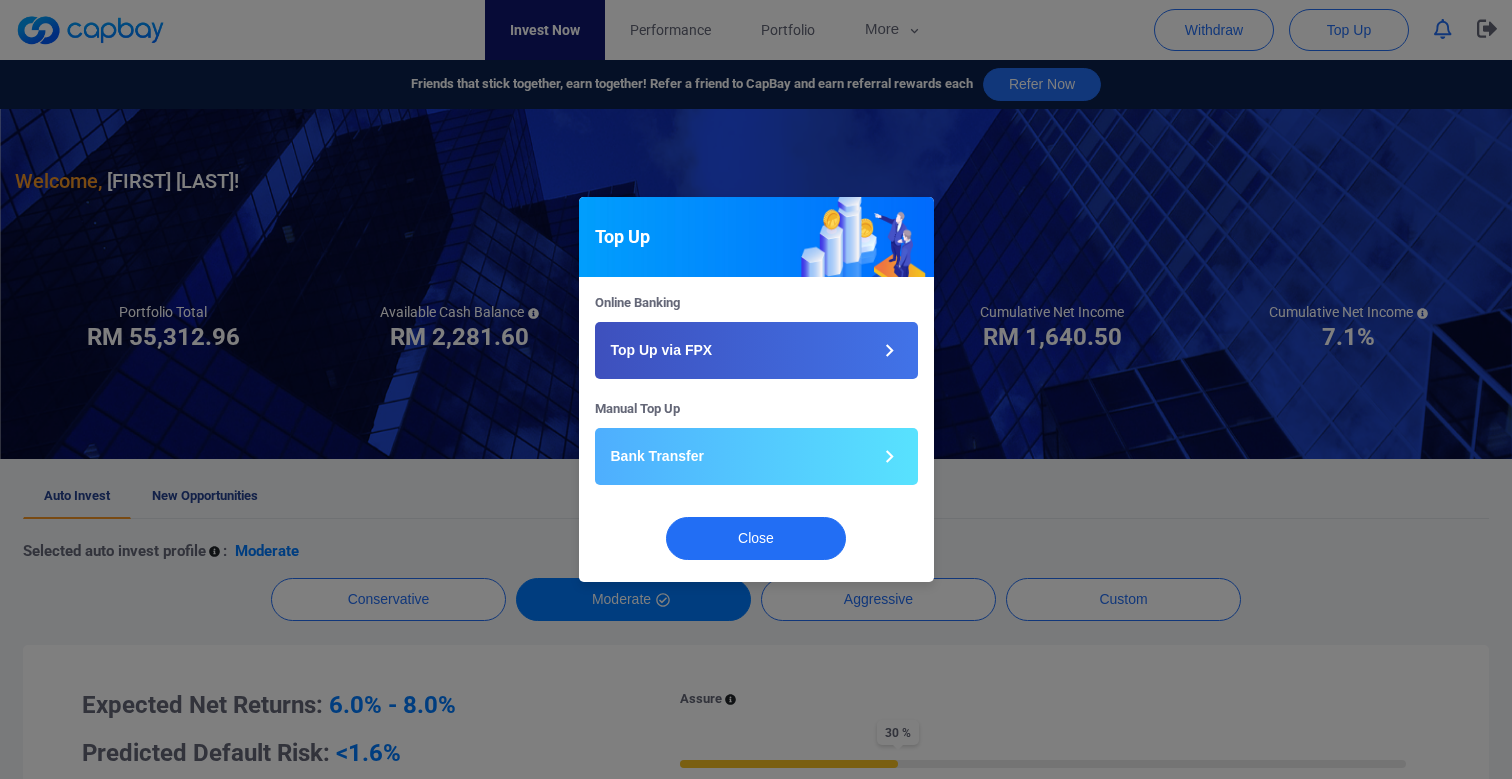 click on "Top Up Online Banking Top Up via FPX Manual Top Up Bank Transfer Close" at bounding box center [756, 389] 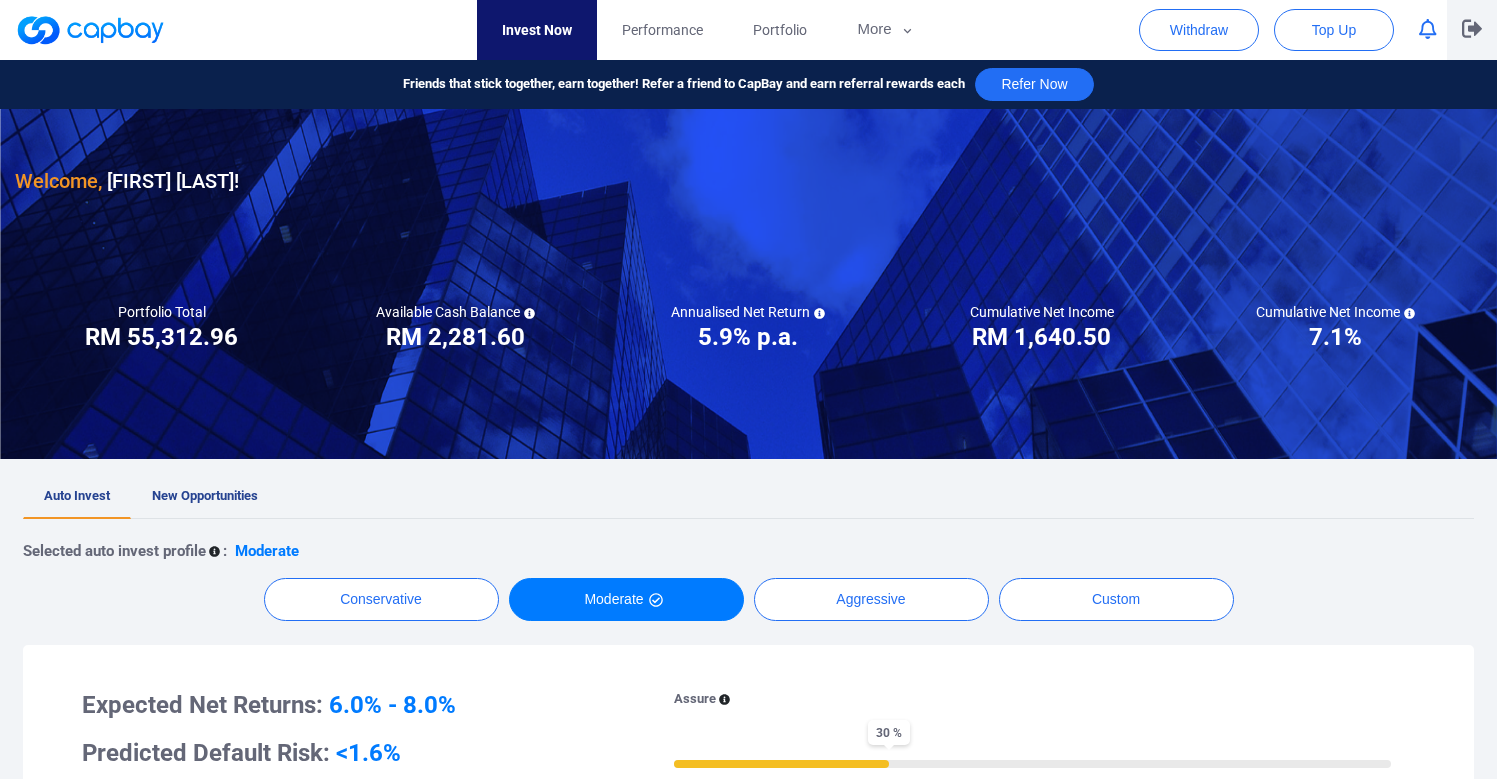 click at bounding box center (1472, 30) 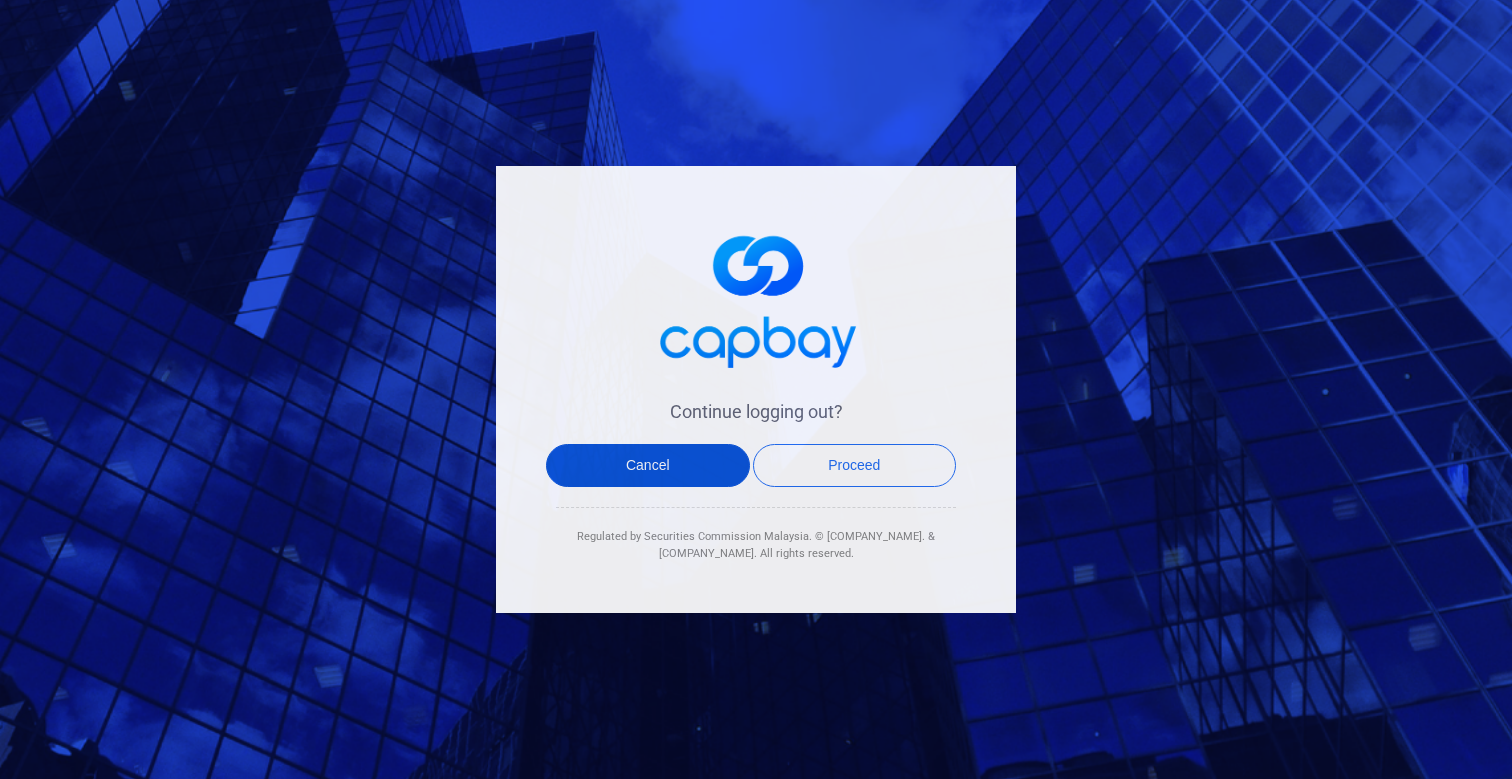 click on "Cancel" at bounding box center [648, 465] 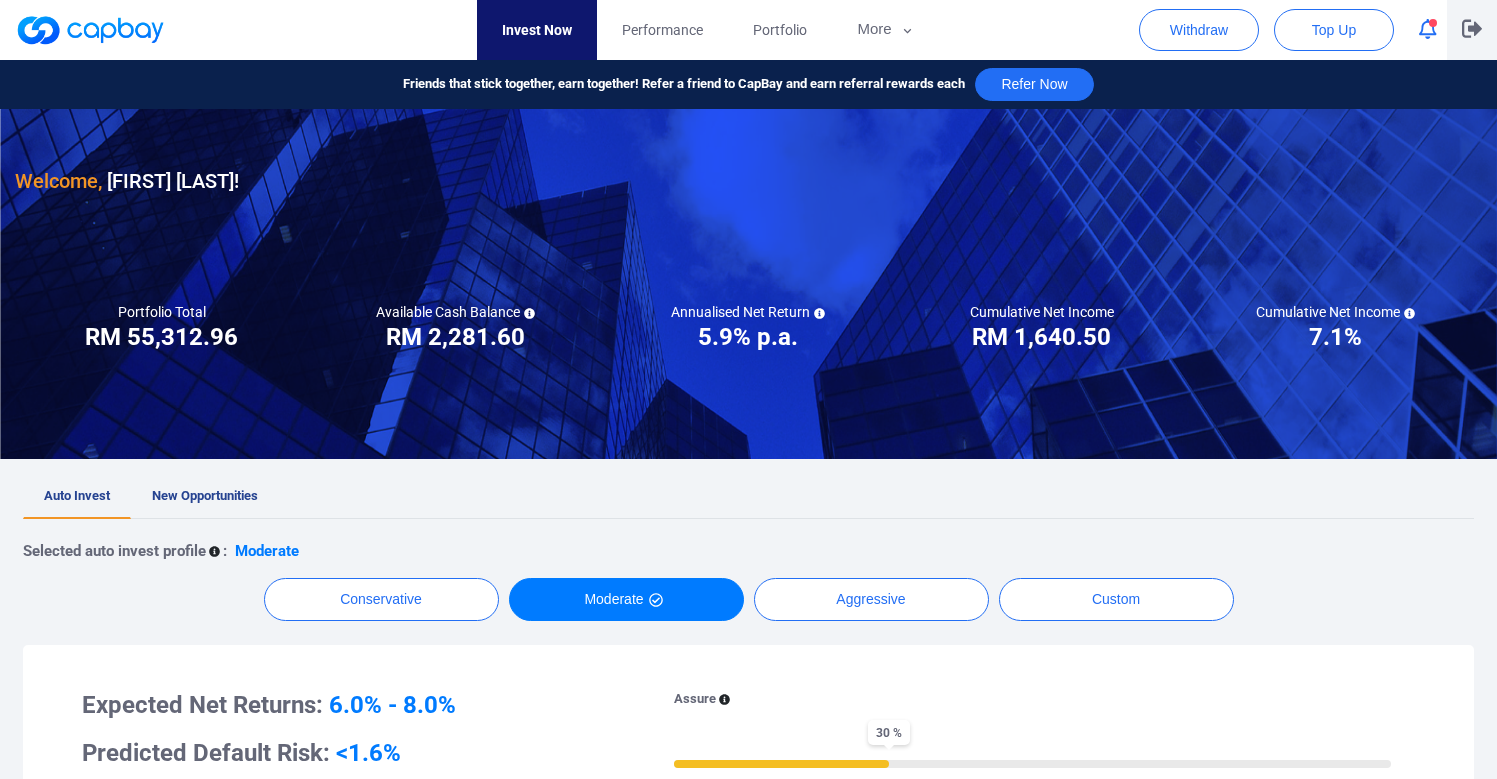 click 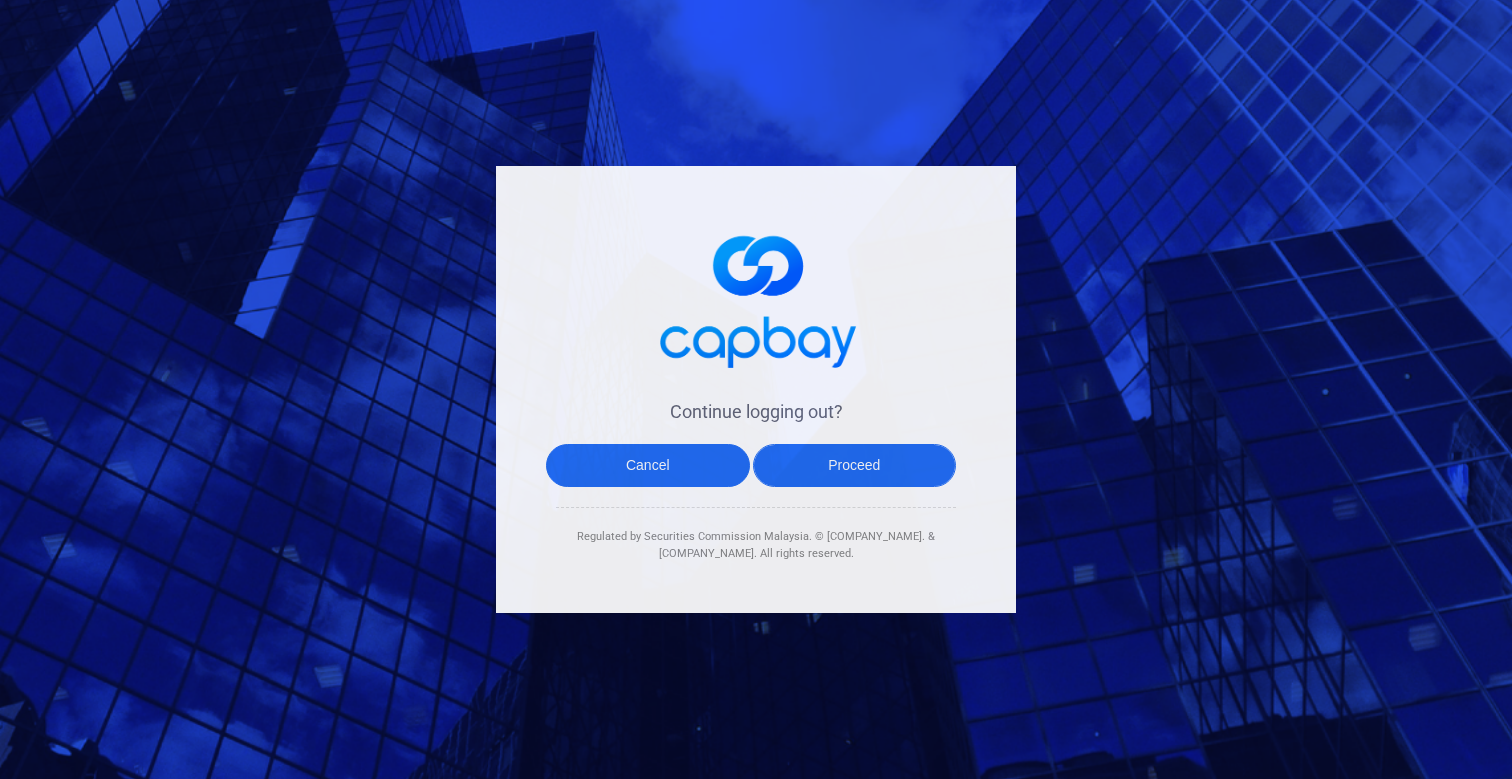 click on "Proceed" at bounding box center (855, 465) 